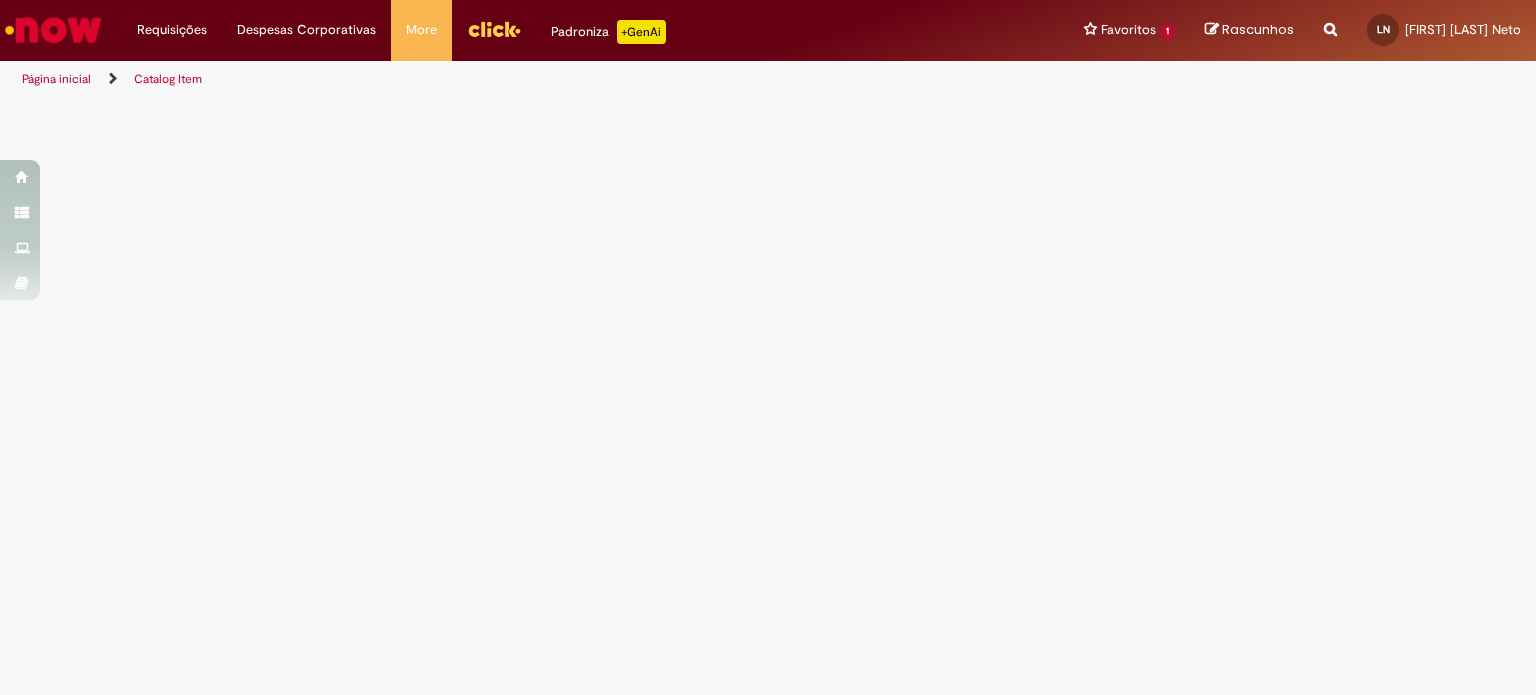 scroll, scrollTop: 0, scrollLeft: 0, axis: both 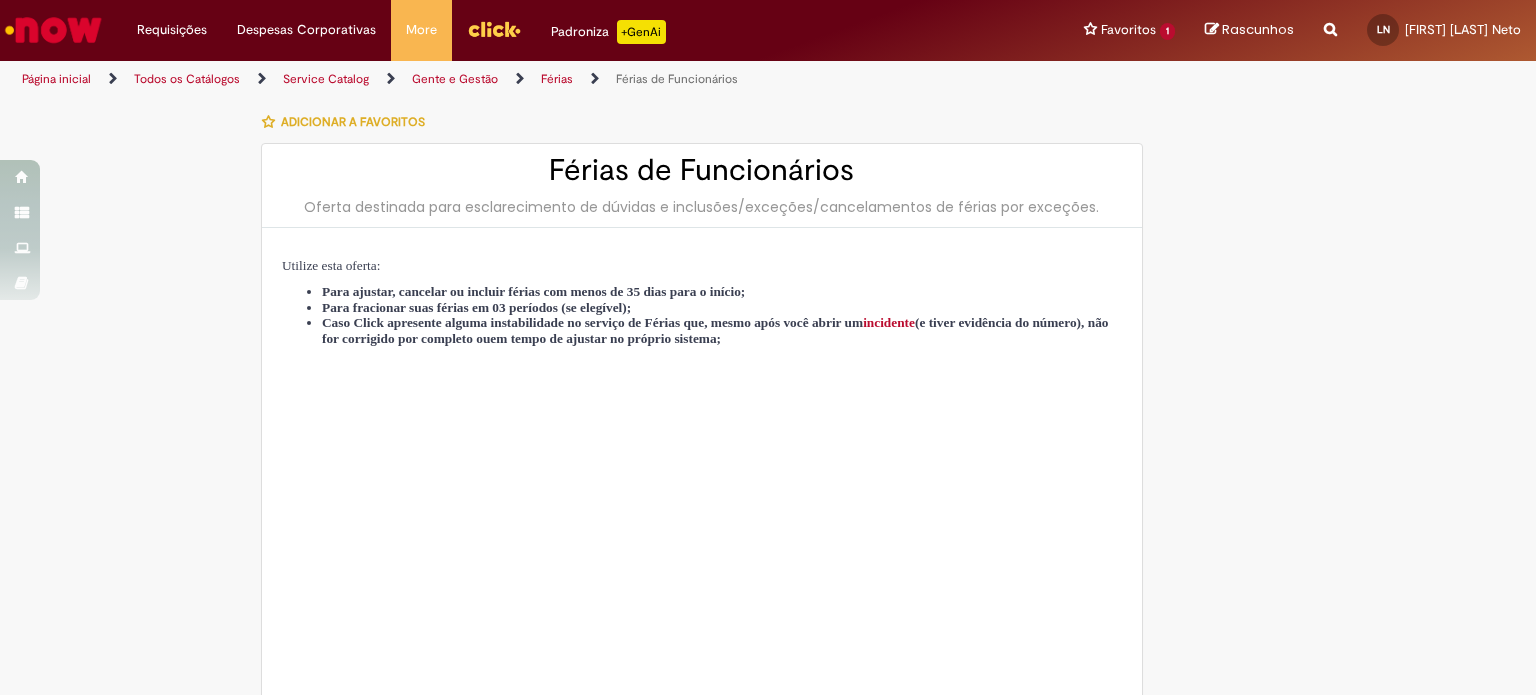 type on "********" 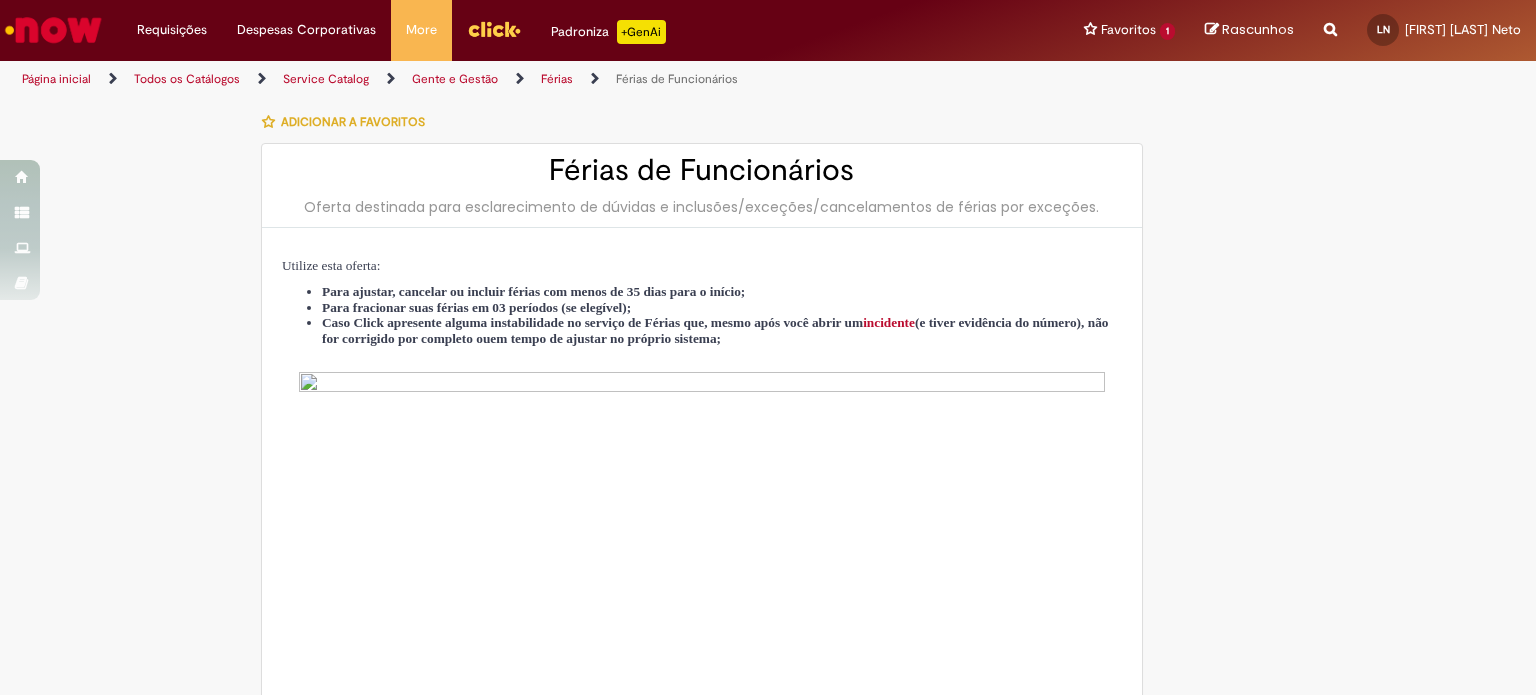 type on "**********" 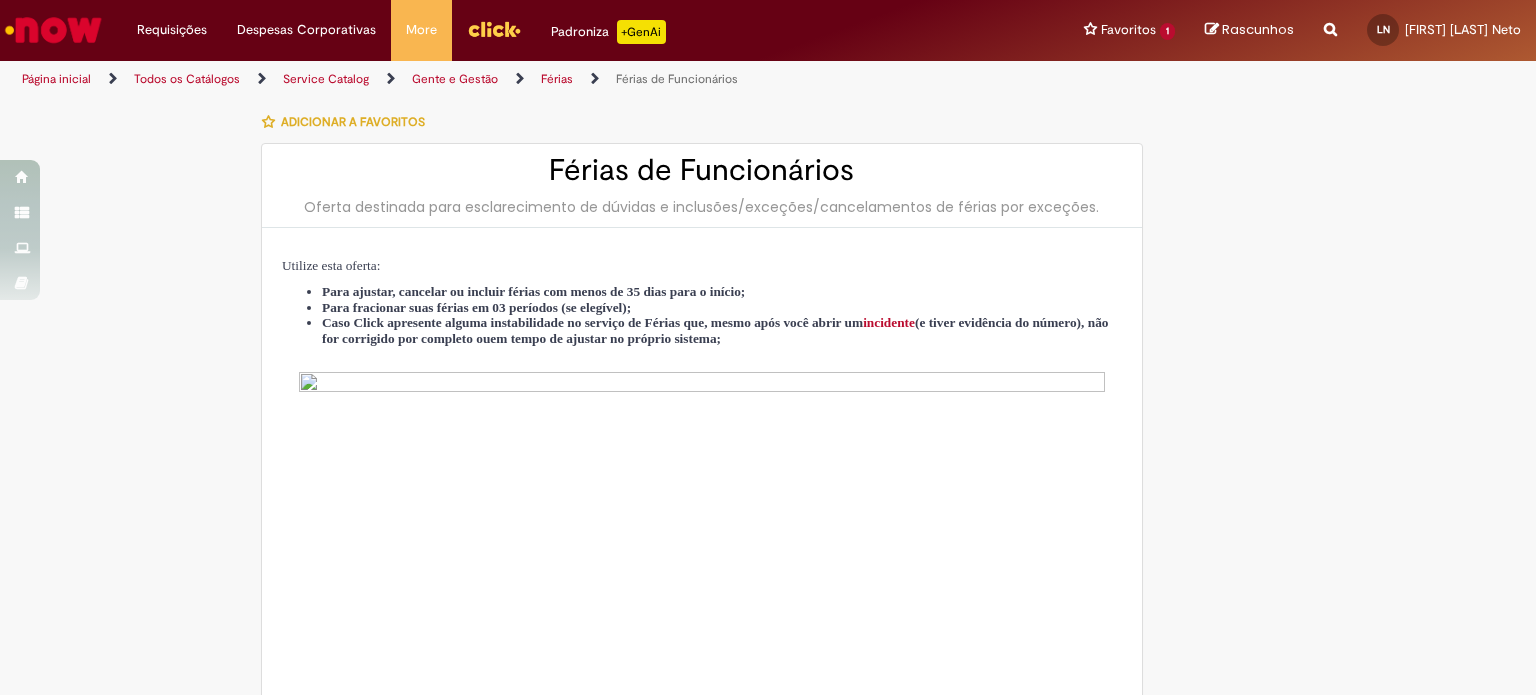 type on "**********" 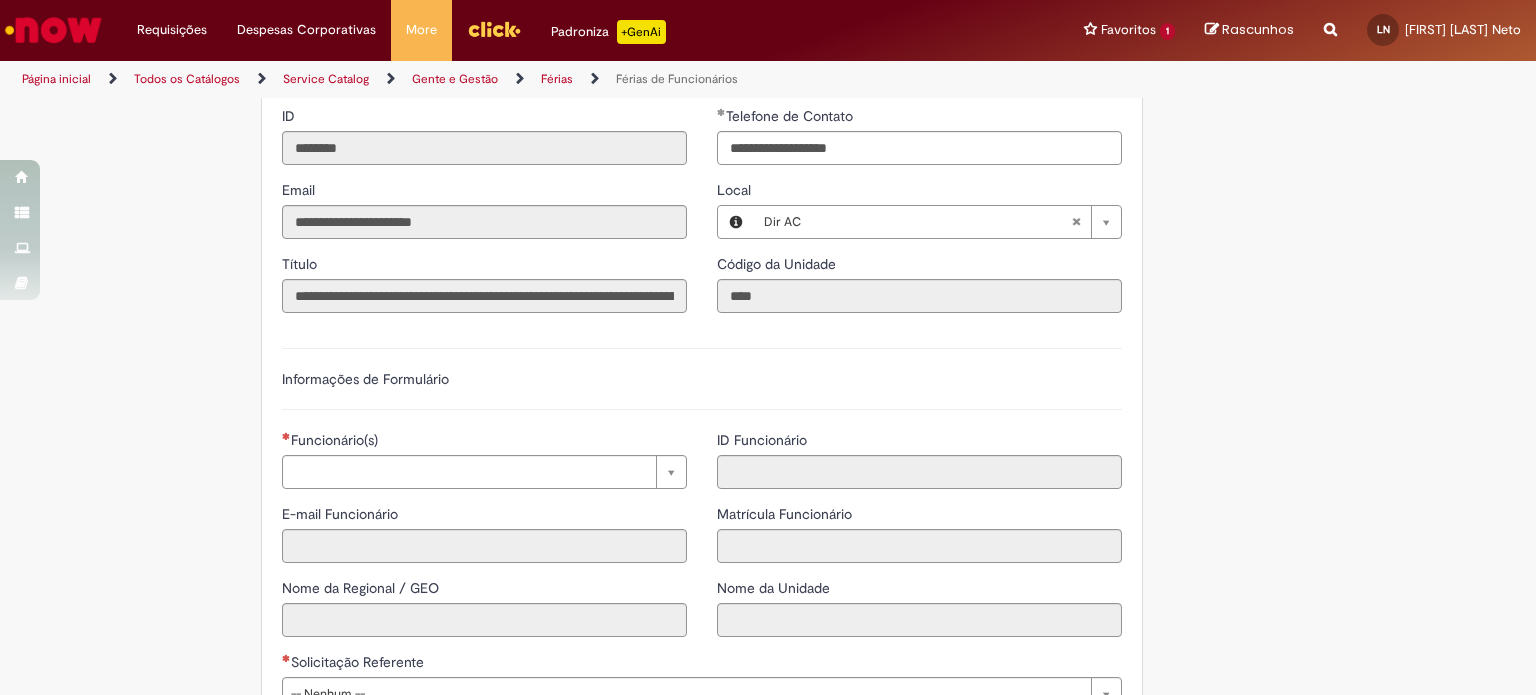 scroll, scrollTop: 1128, scrollLeft: 0, axis: vertical 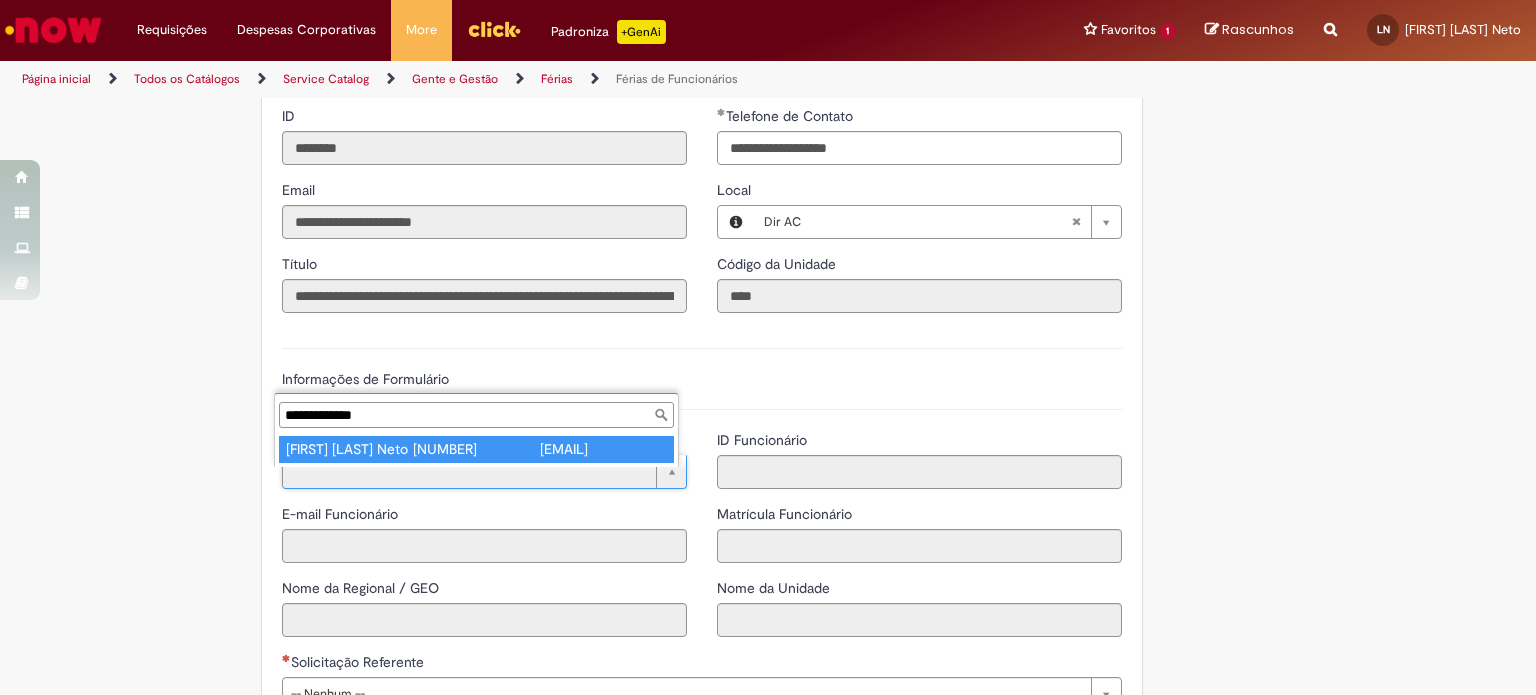 type on "**********" 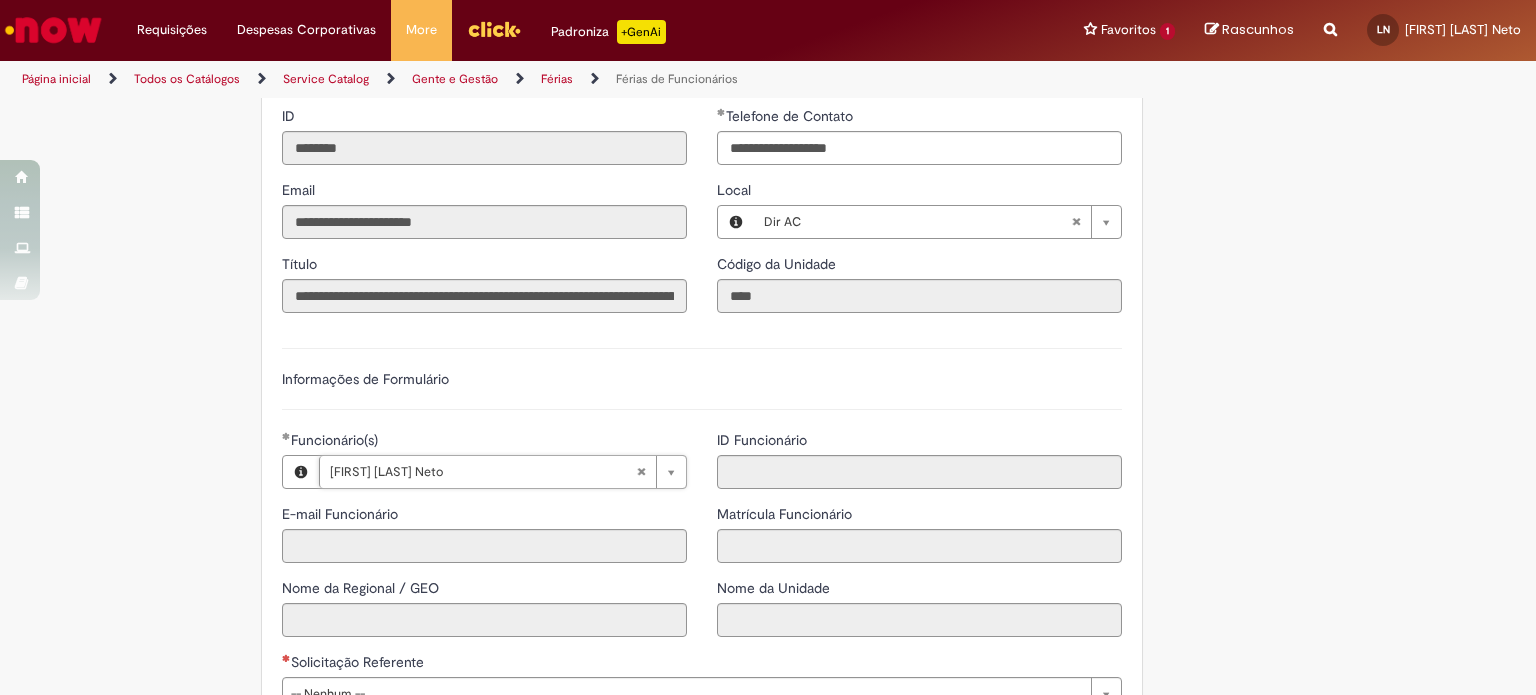 type on "**********" 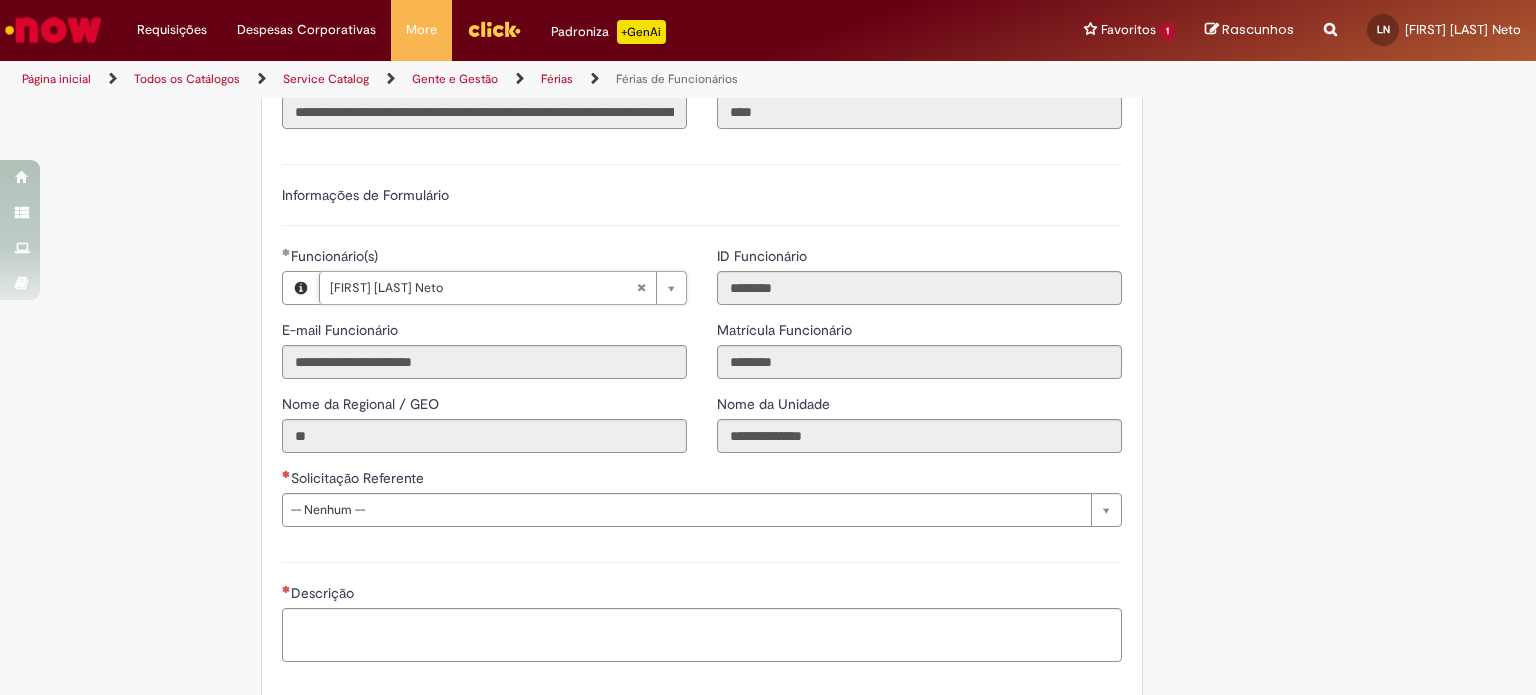 scroll, scrollTop: 1316, scrollLeft: 0, axis: vertical 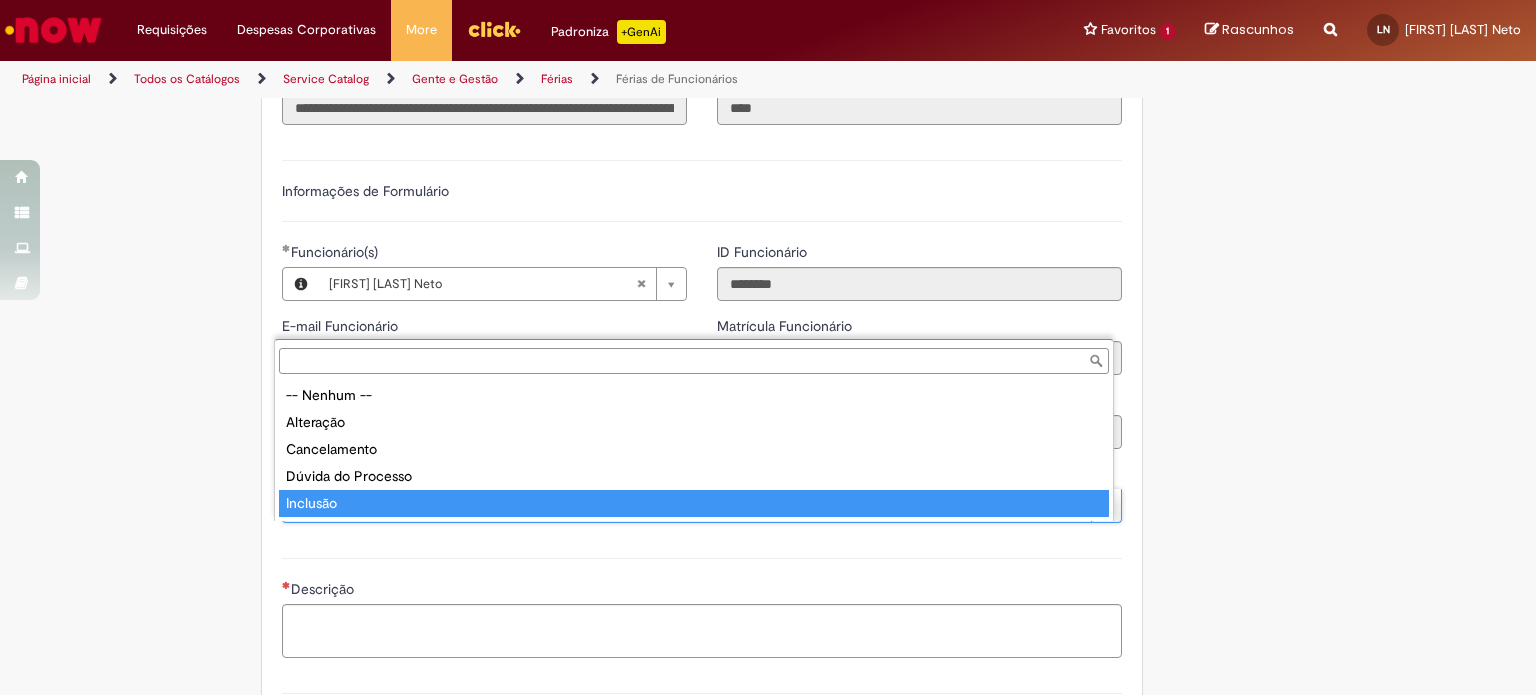 type on "********" 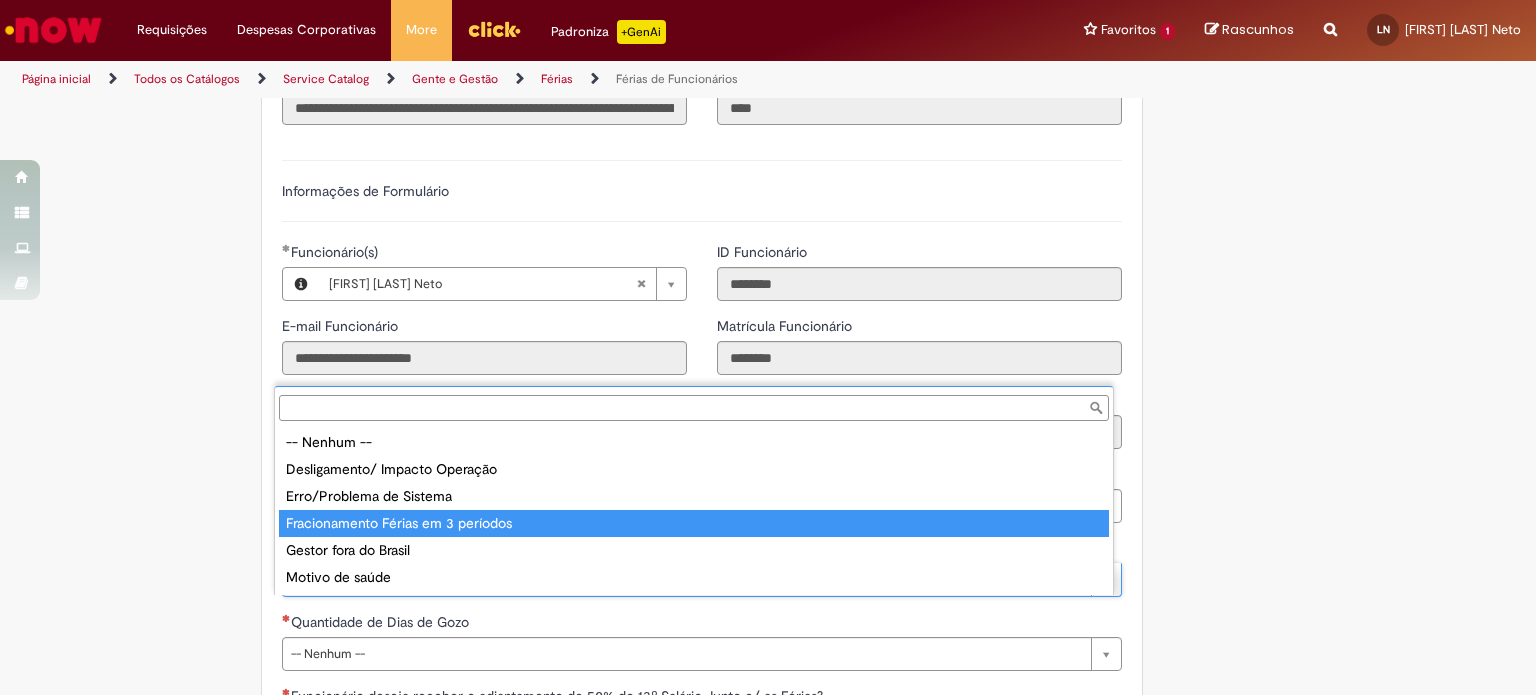 type on "**********" 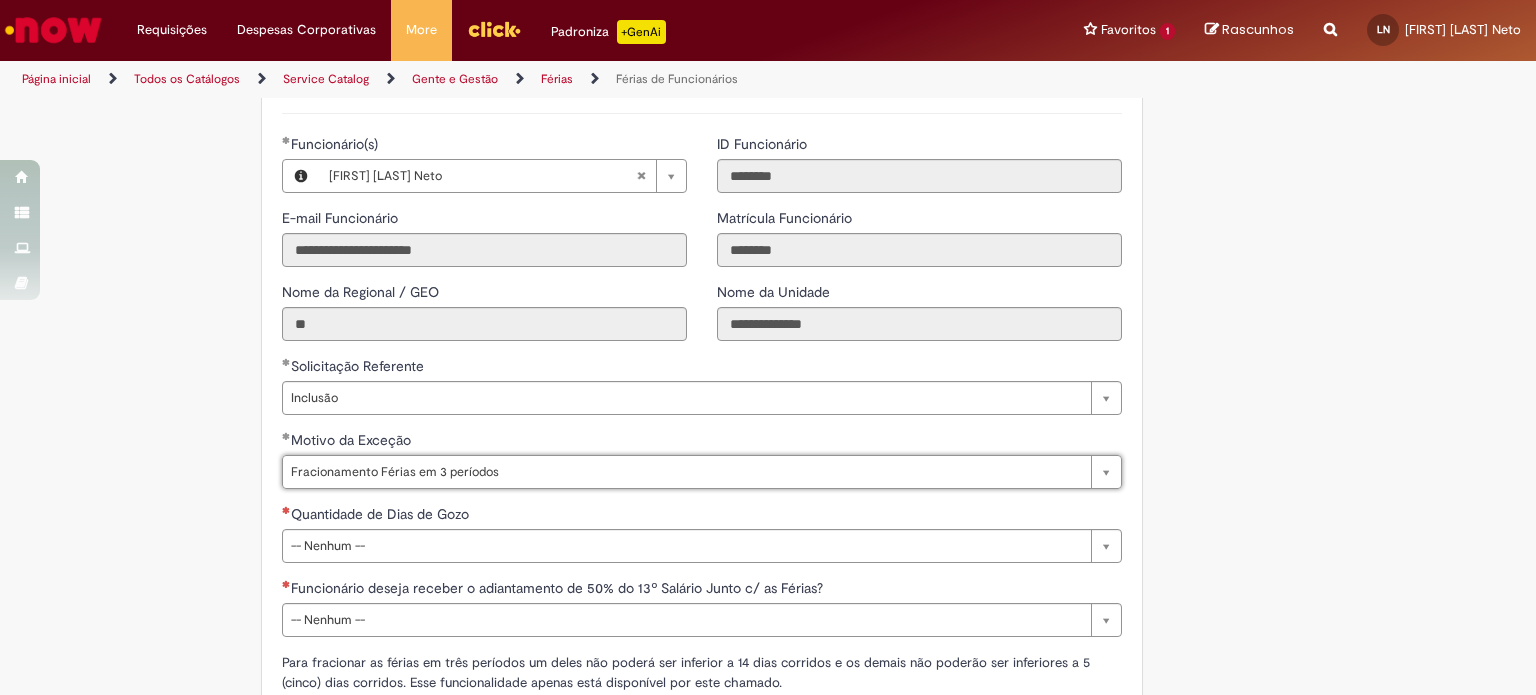 scroll, scrollTop: 1460, scrollLeft: 0, axis: vertical 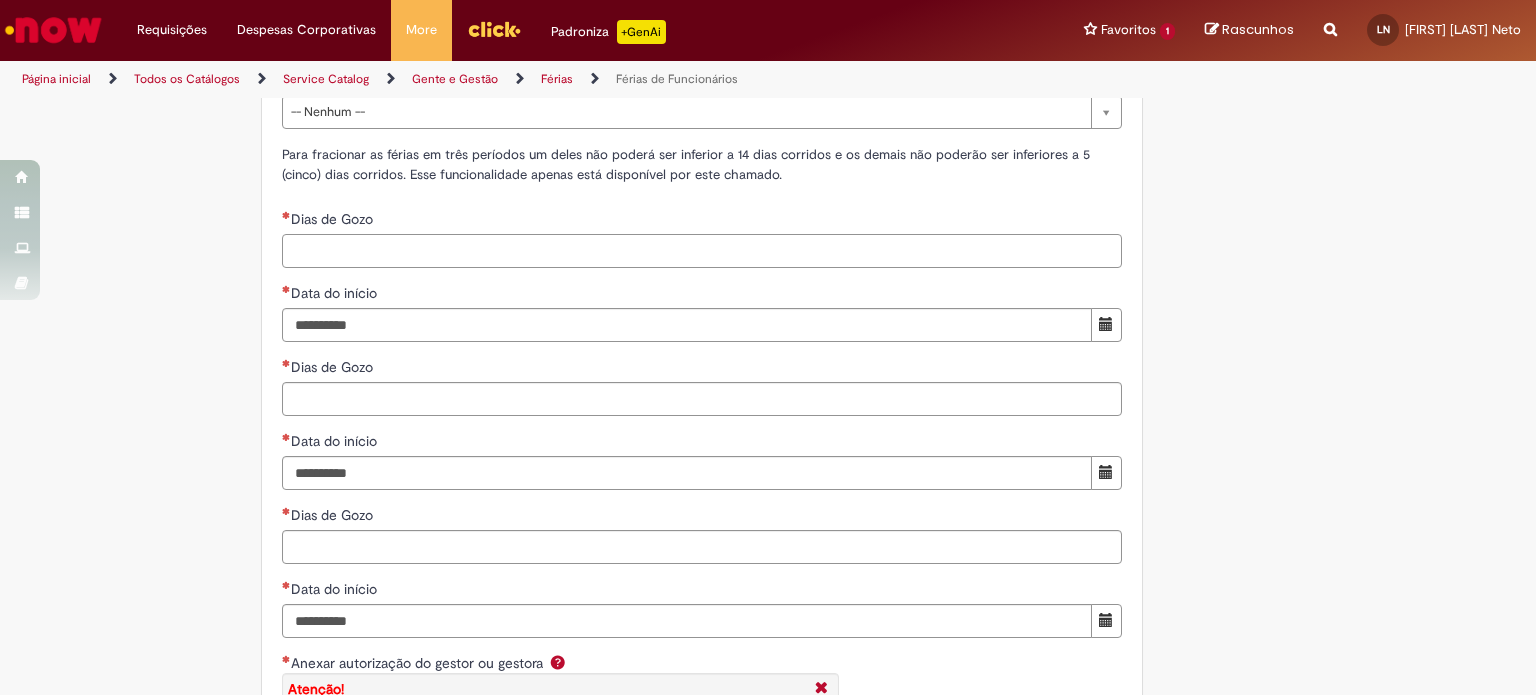 click on "Dias de Gozo" at bounding box center (702, 251) 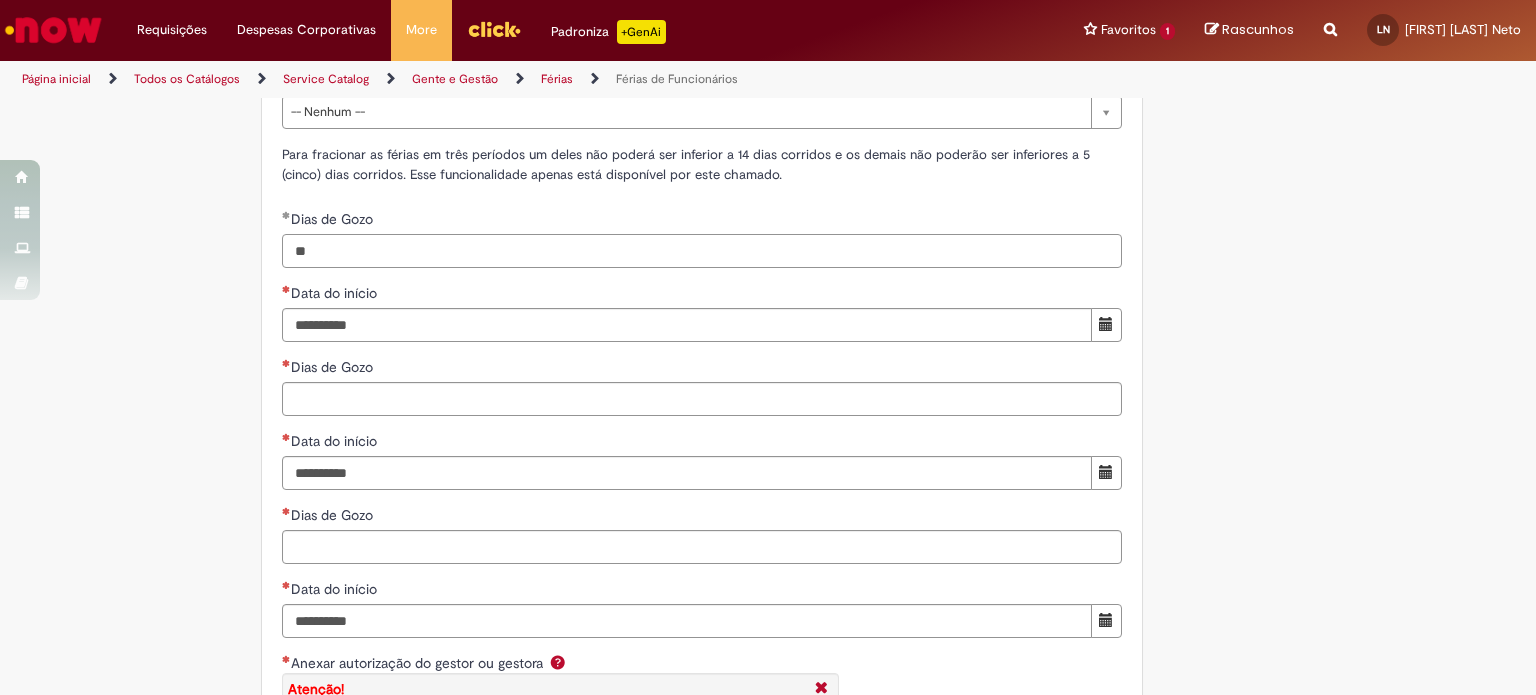 type on "**" 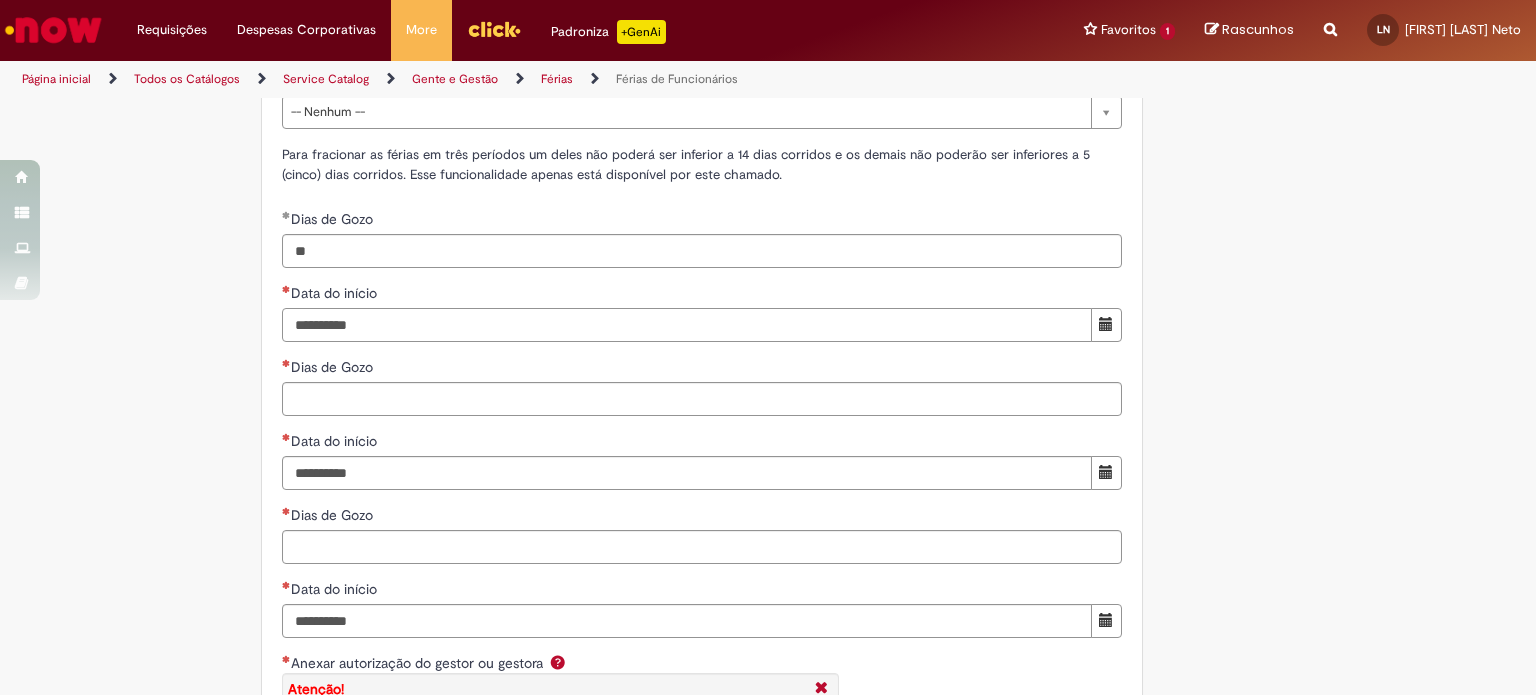 click on "Data do início" at bounding box center (687, 325) 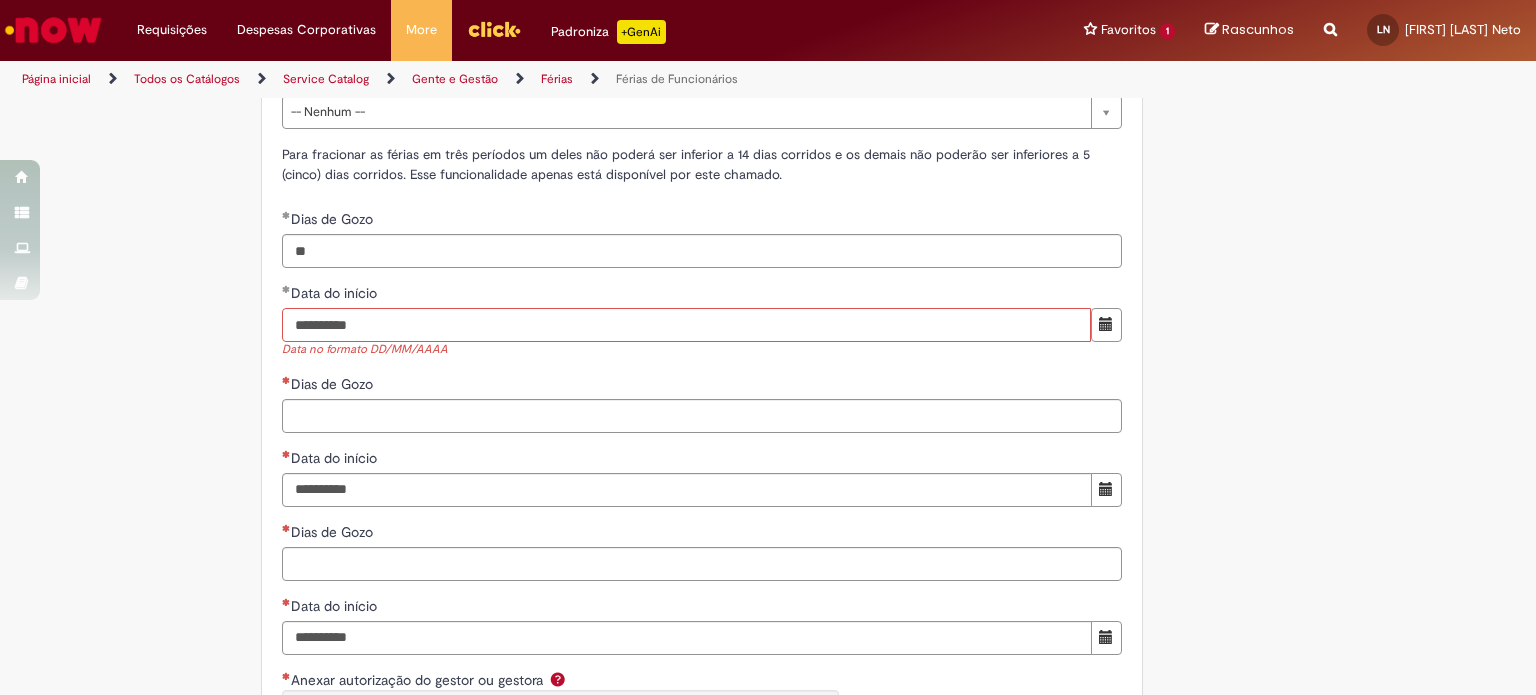 type on "**********" 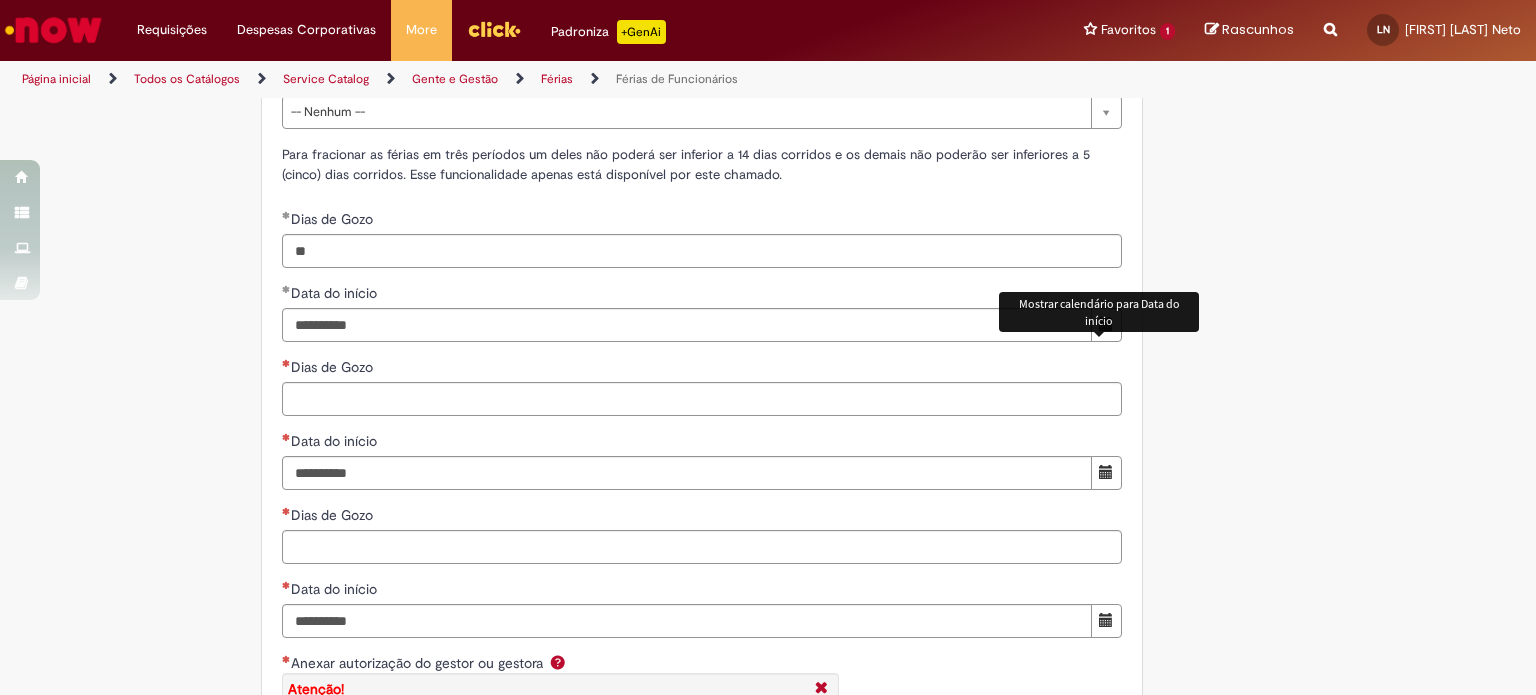 type 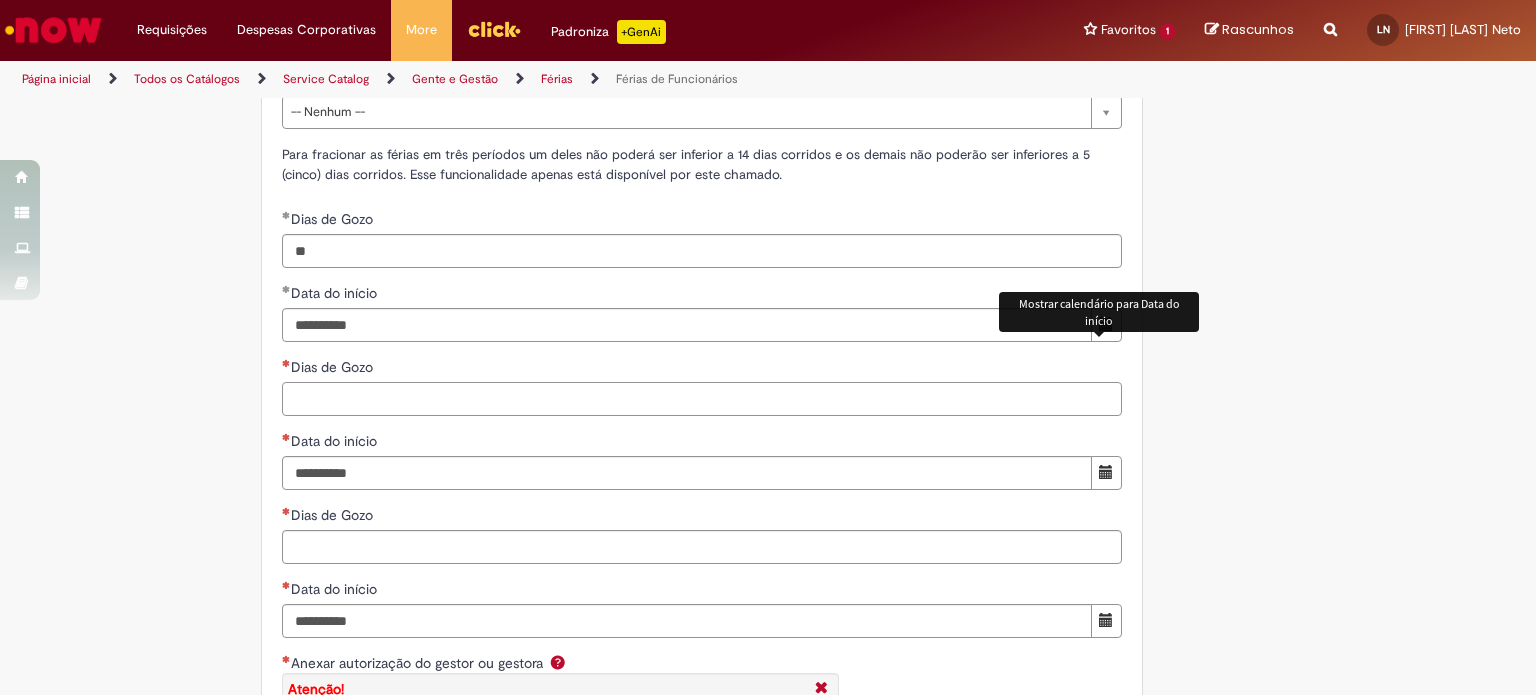 click on "Dias de Gozo" at bounding box center (702, 399) 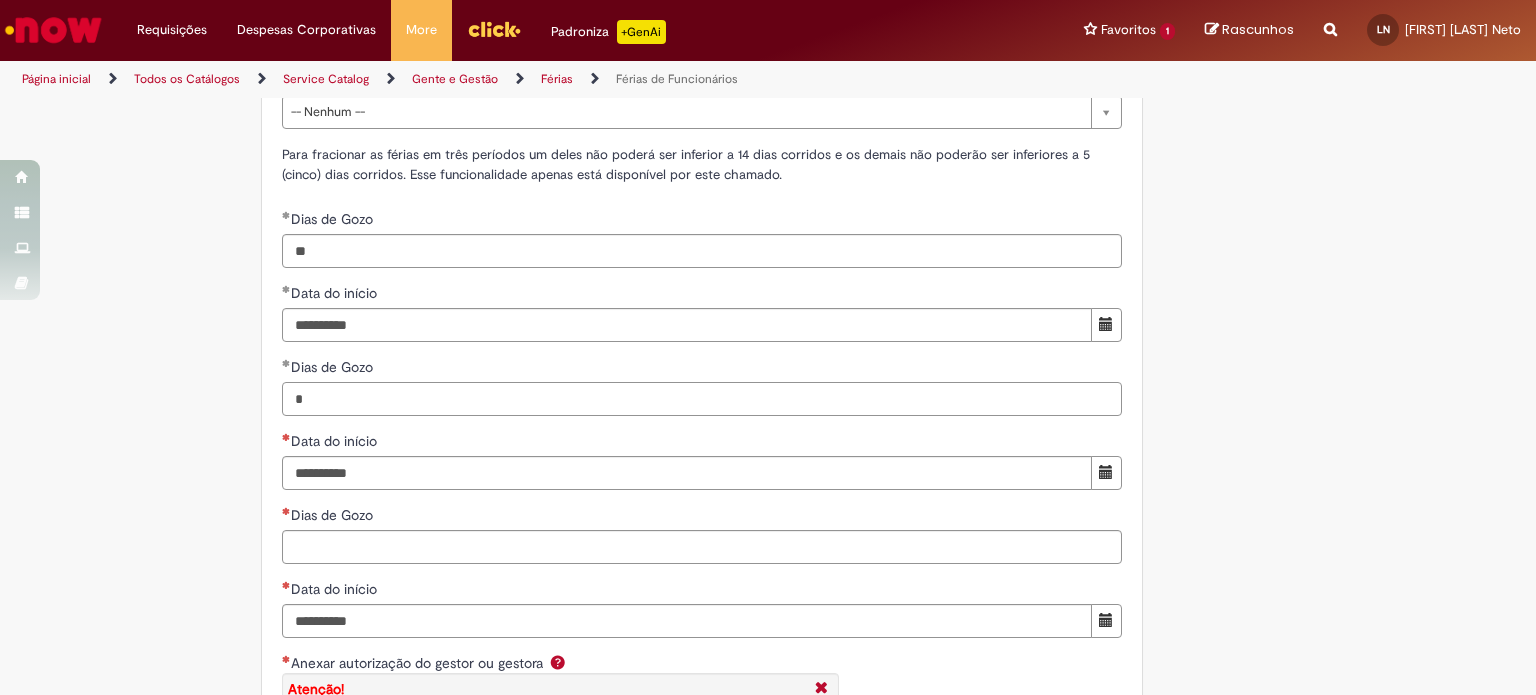 type on "*" 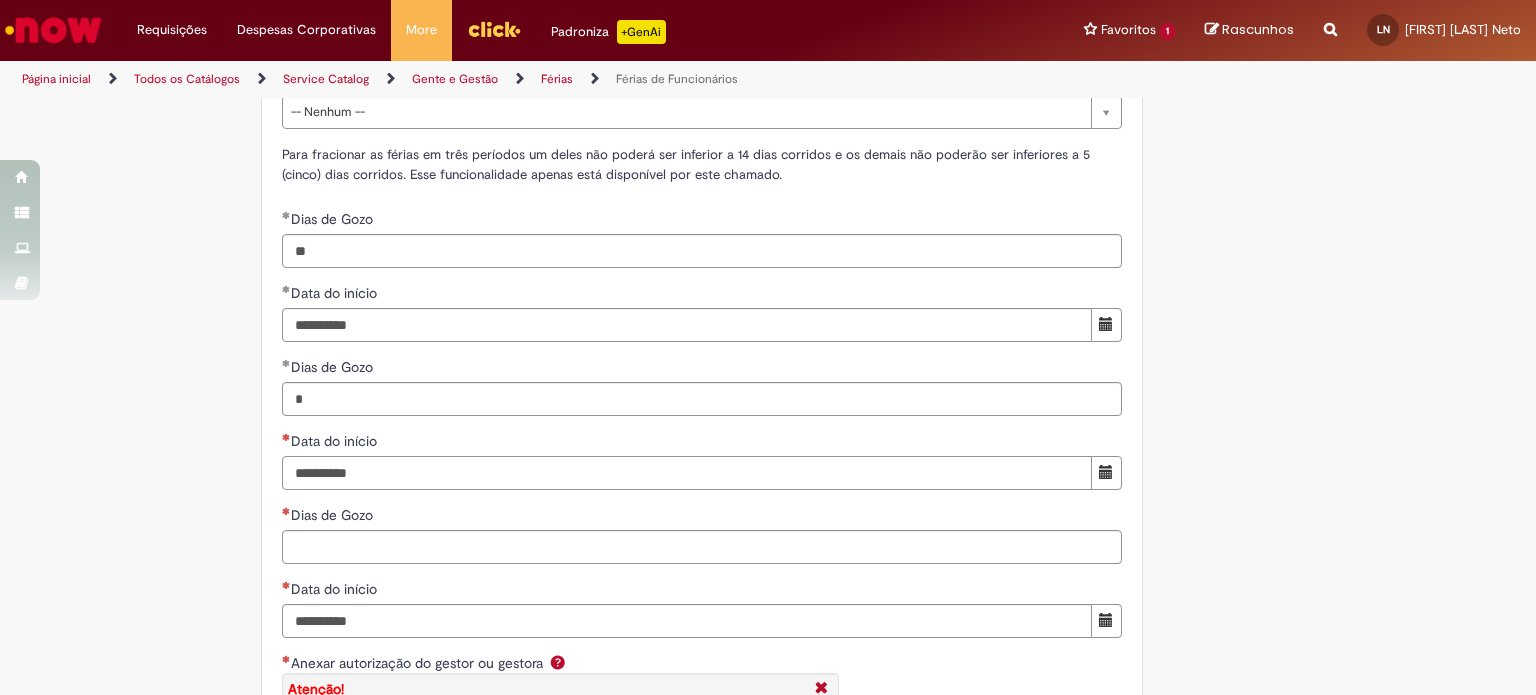 click on "Data do início" at bounding box center [687, 473] 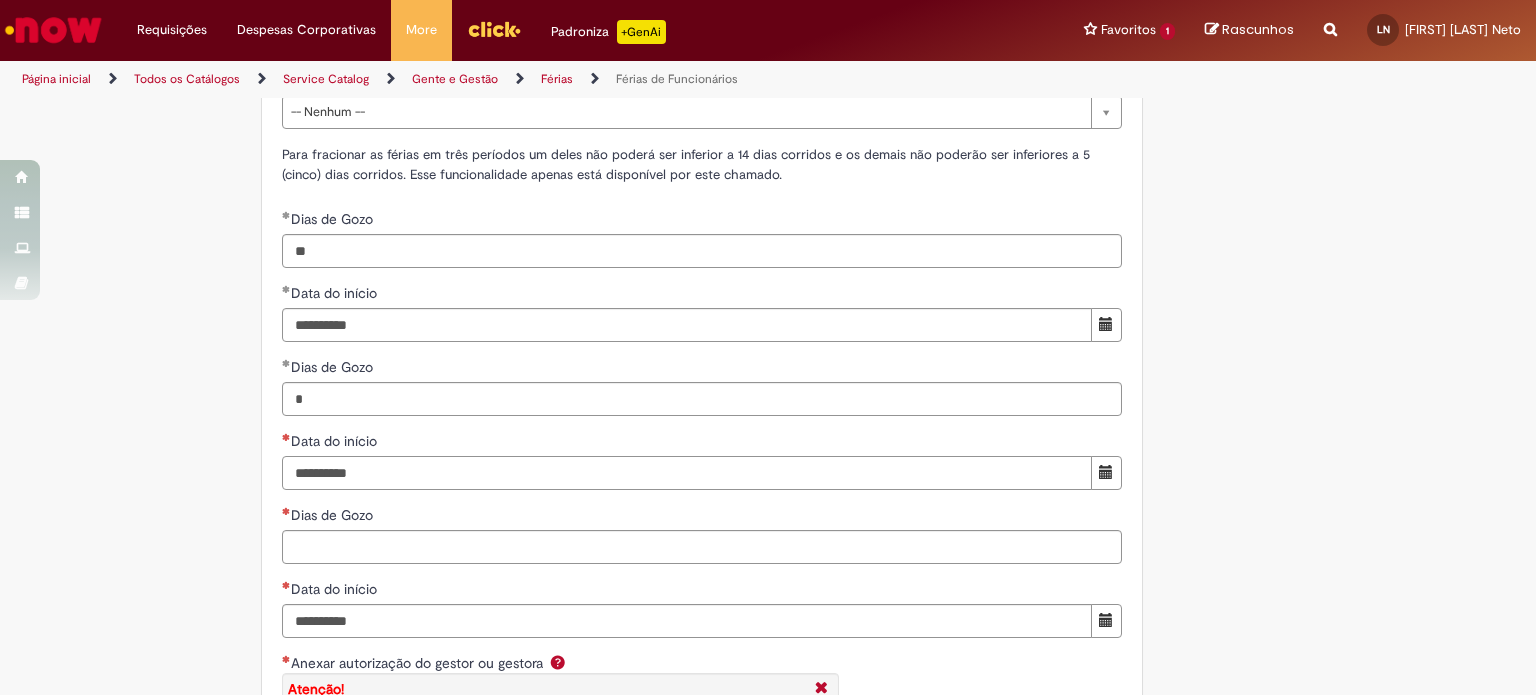 click on "Data do início" at bounding box center [687, 473] 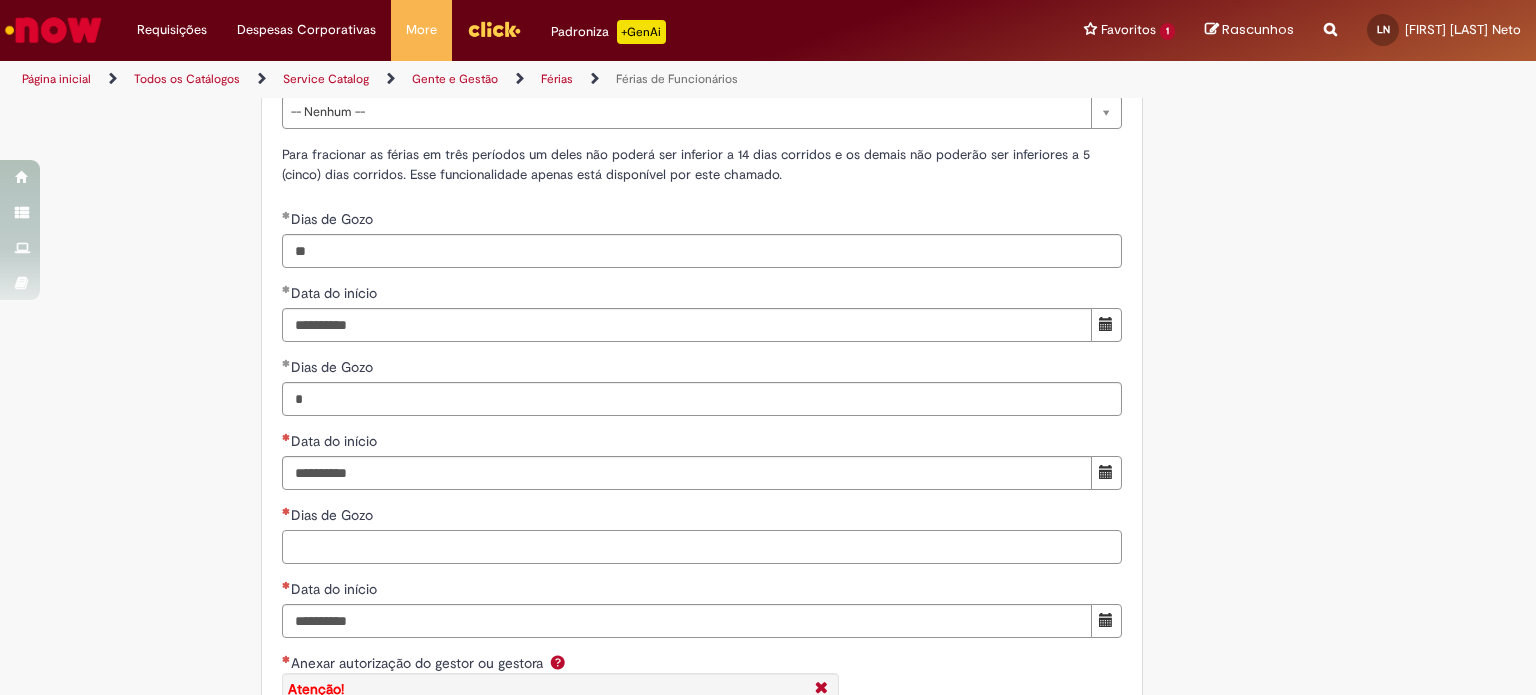 click on "Dias de Gozo" at bounding box center (702, 547) 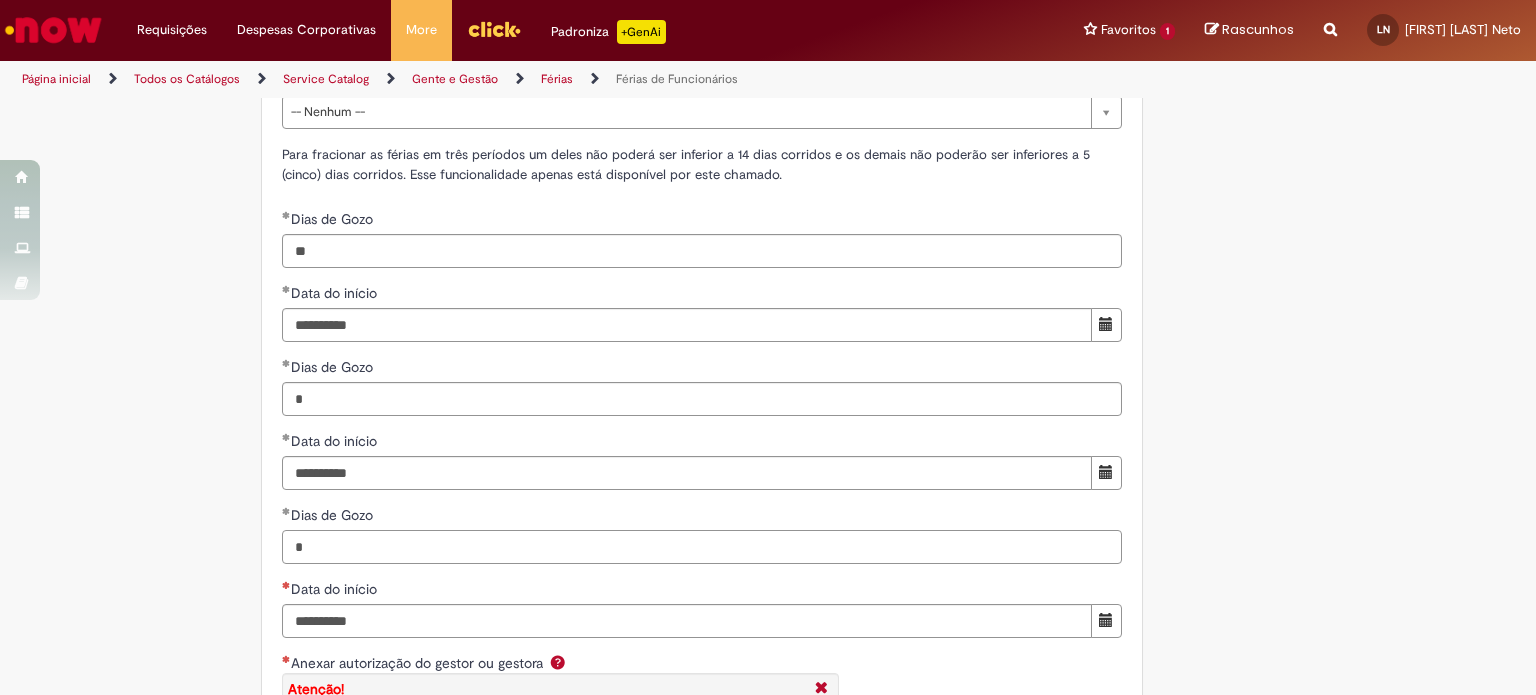 type on "*" 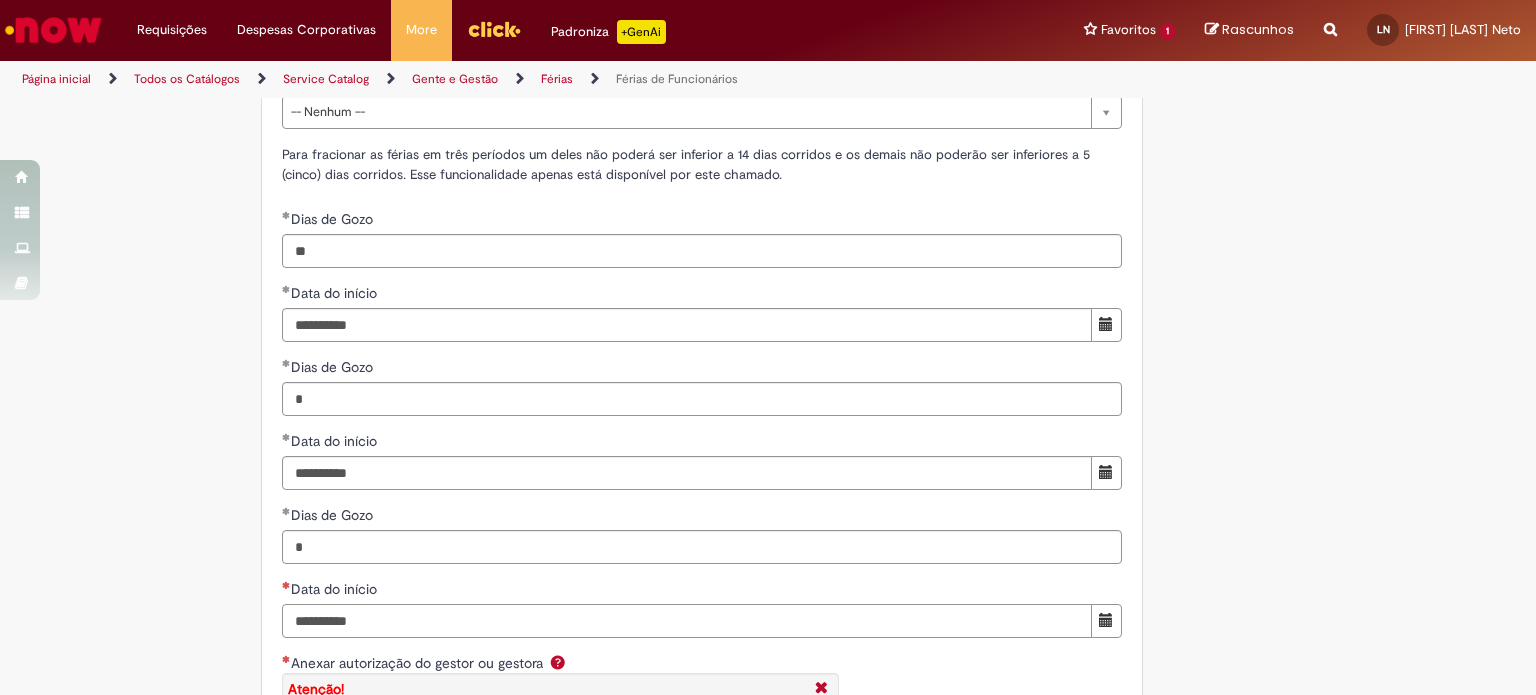 click on "Data do início" at bounding box center (687, 621) 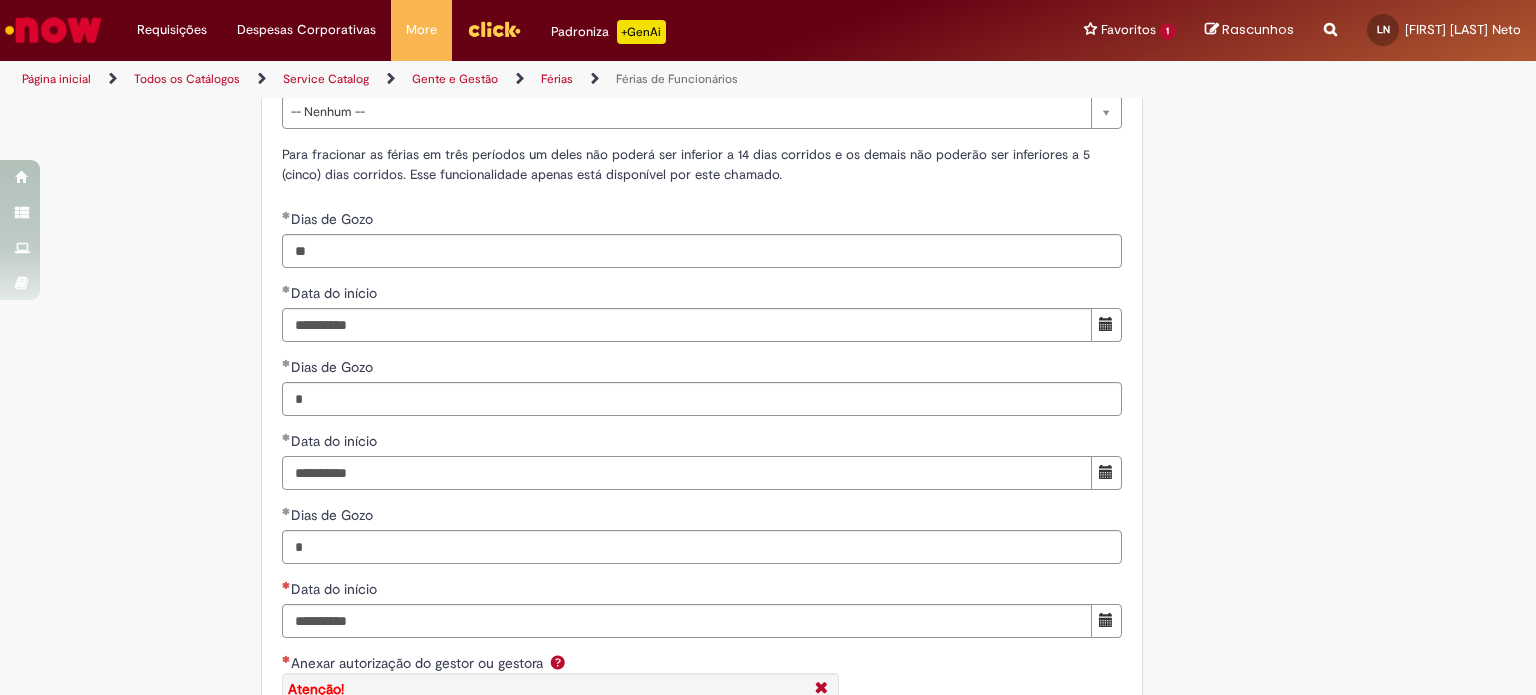 click on "**********" at bounding box center [687, 473] 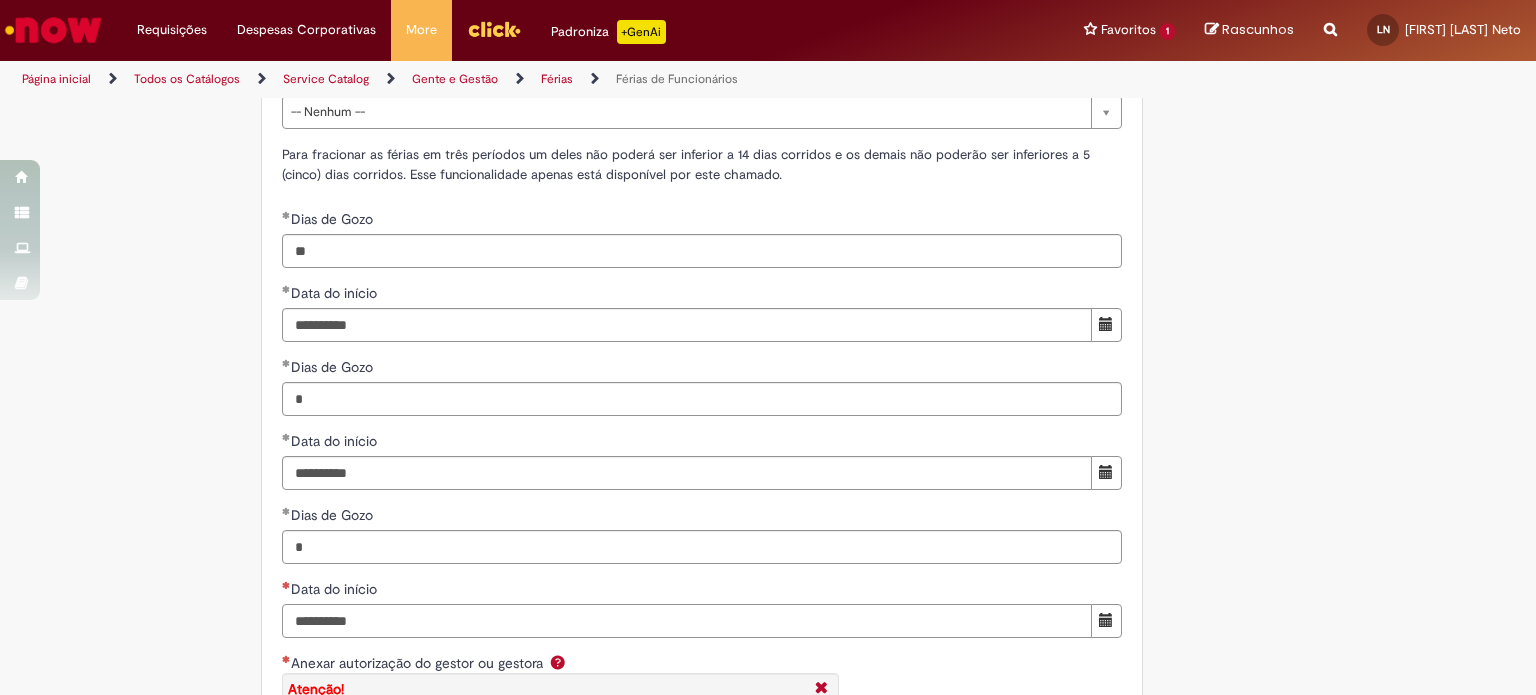 click on "Data do início" at bounding box center [687, 621] 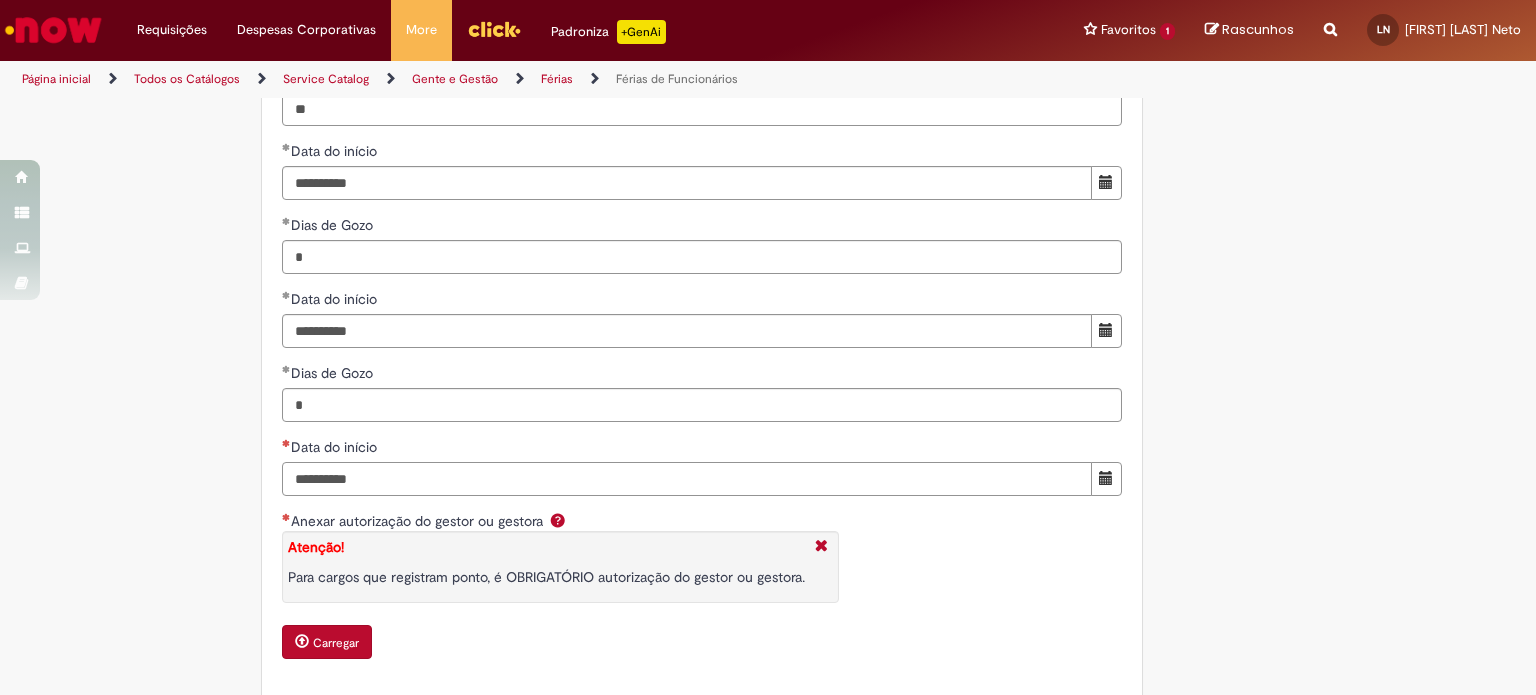 scroll, scrollTop: 2078, scrollLeft: 0, axis: vertical 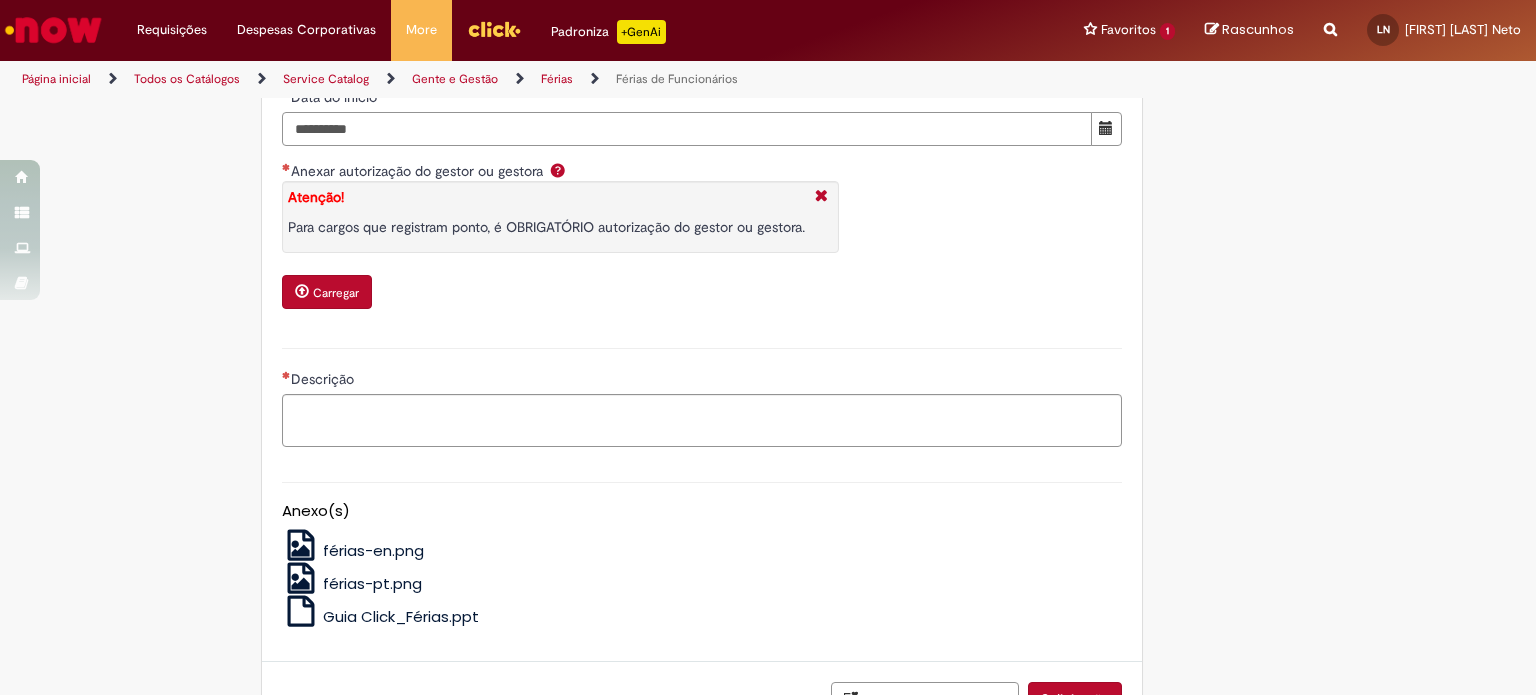 type on "**********" 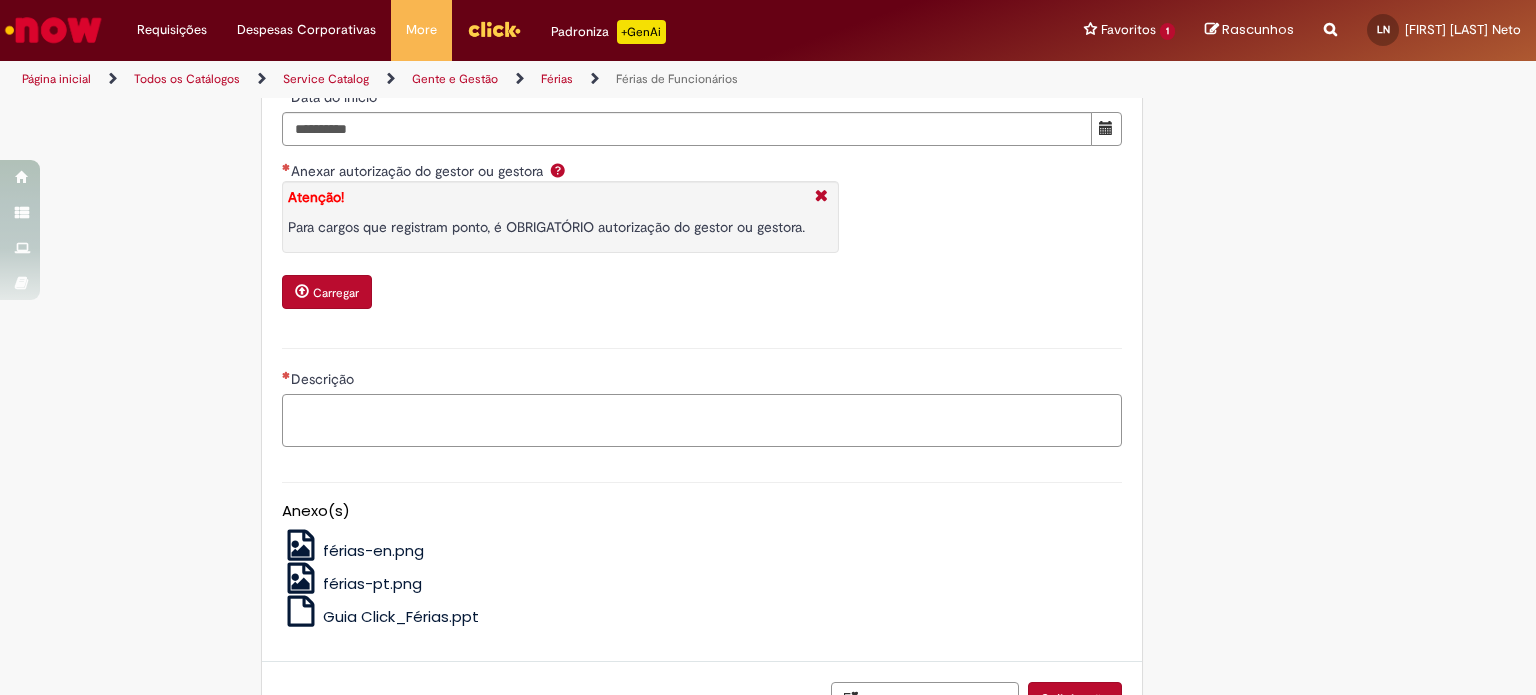 click on "Descrição" at bounding box center [702, 421] 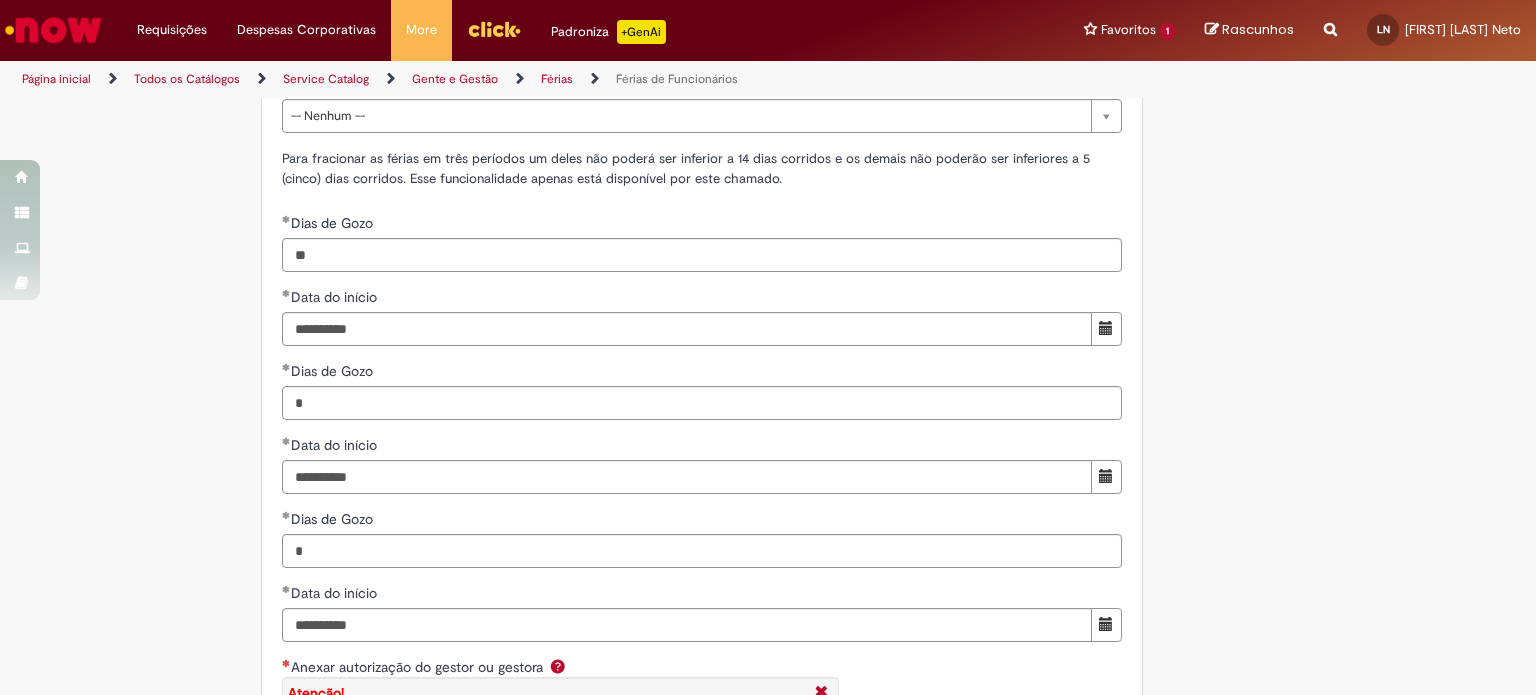 scroll, scrollTop: 1922, scrollLeft: 0, axis: vertical 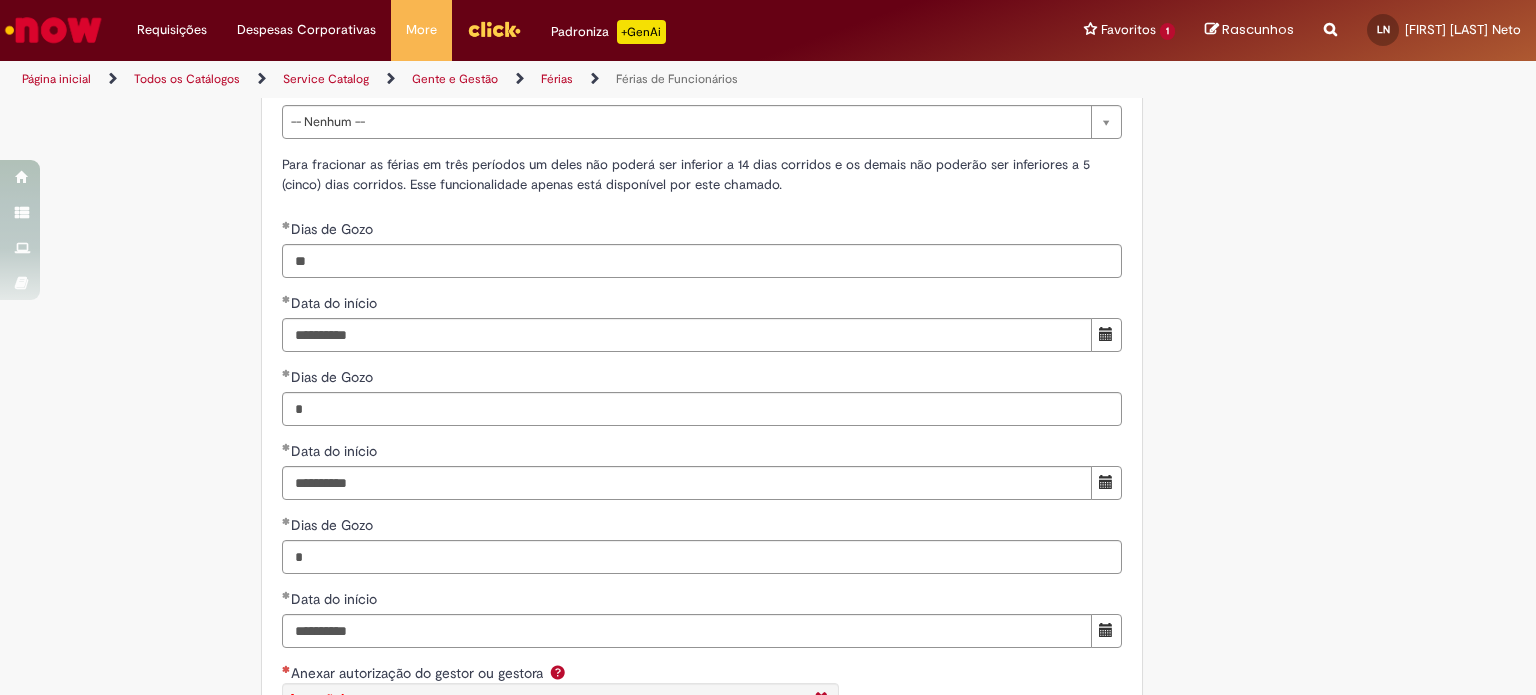 type on "**********" 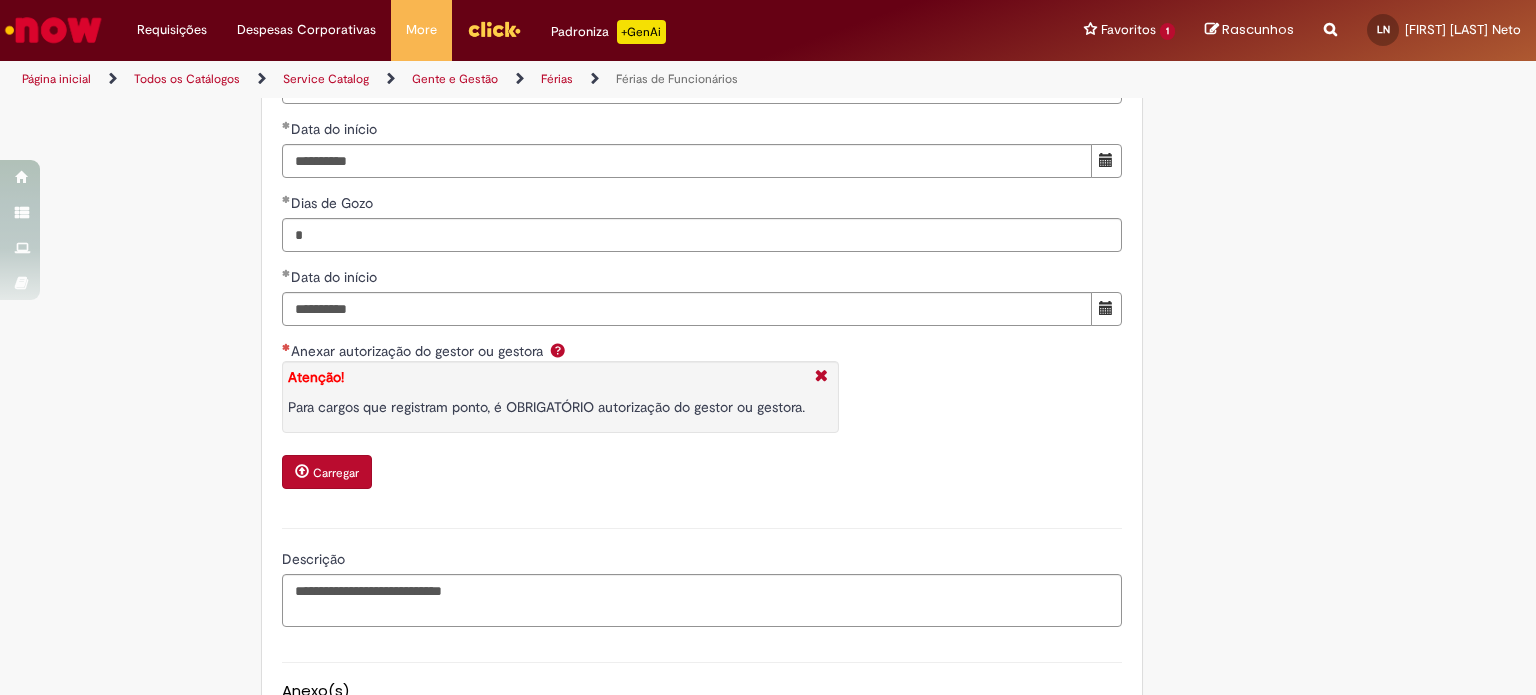 scroll, scrollTop: 2605, scrollLeft: 0, axis: vertical 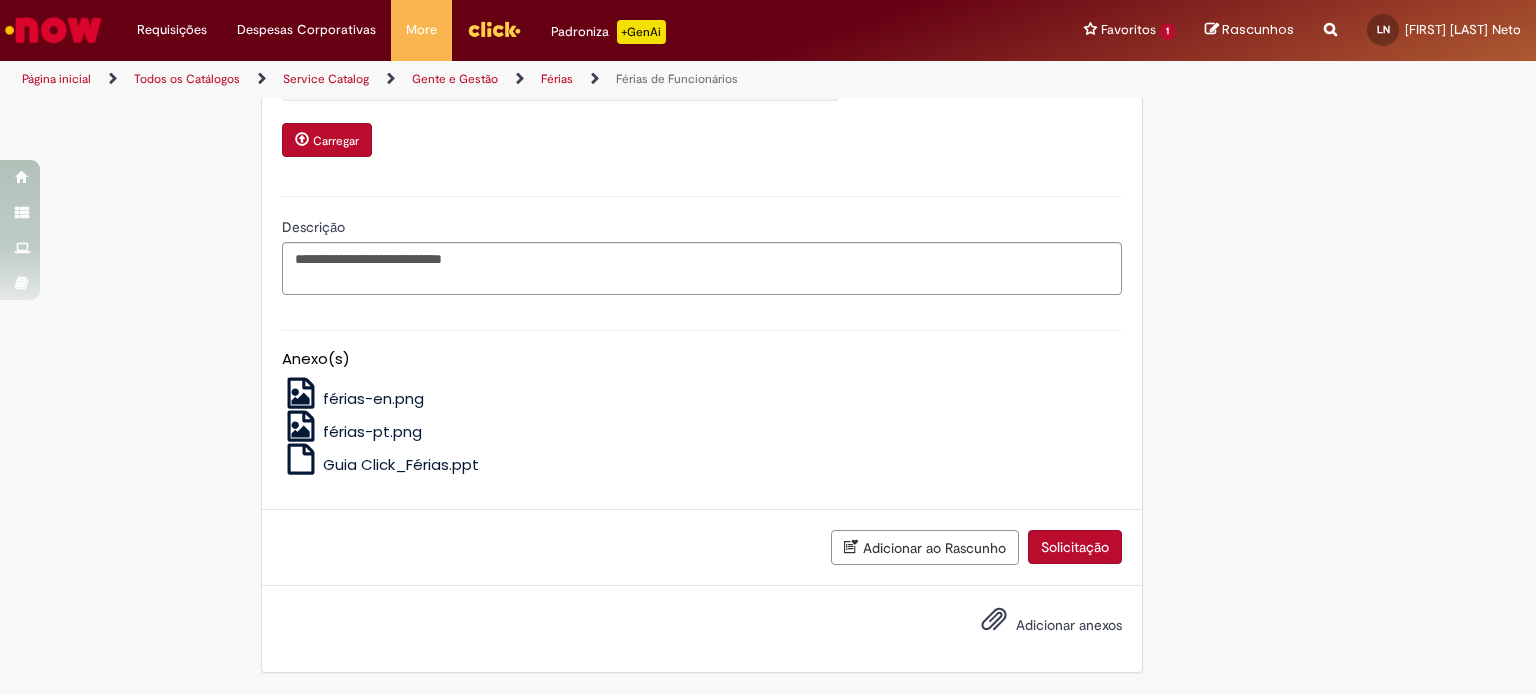 click on "Solicitação" at bounding box center [1075, 547] 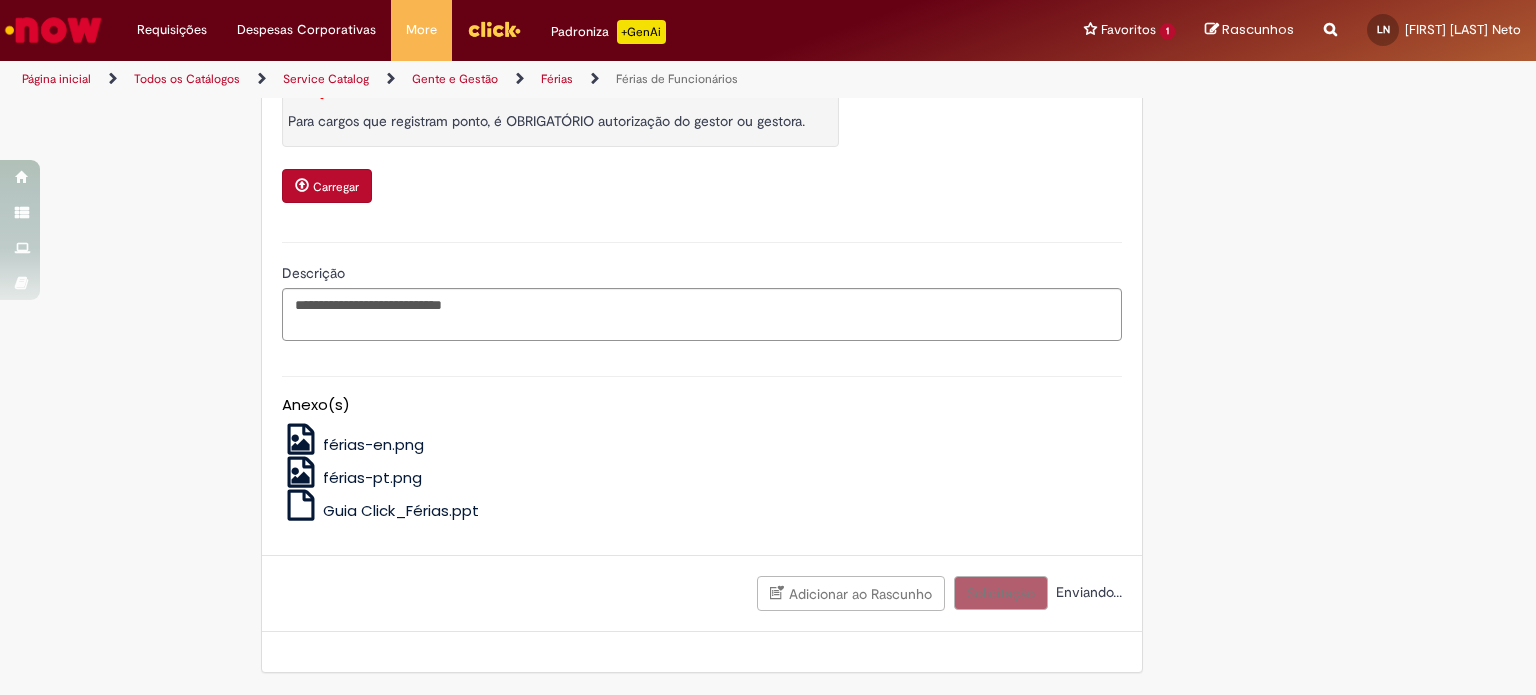 scroll, scrollTop: 1588, scrollLeft: 0, axis: vertical 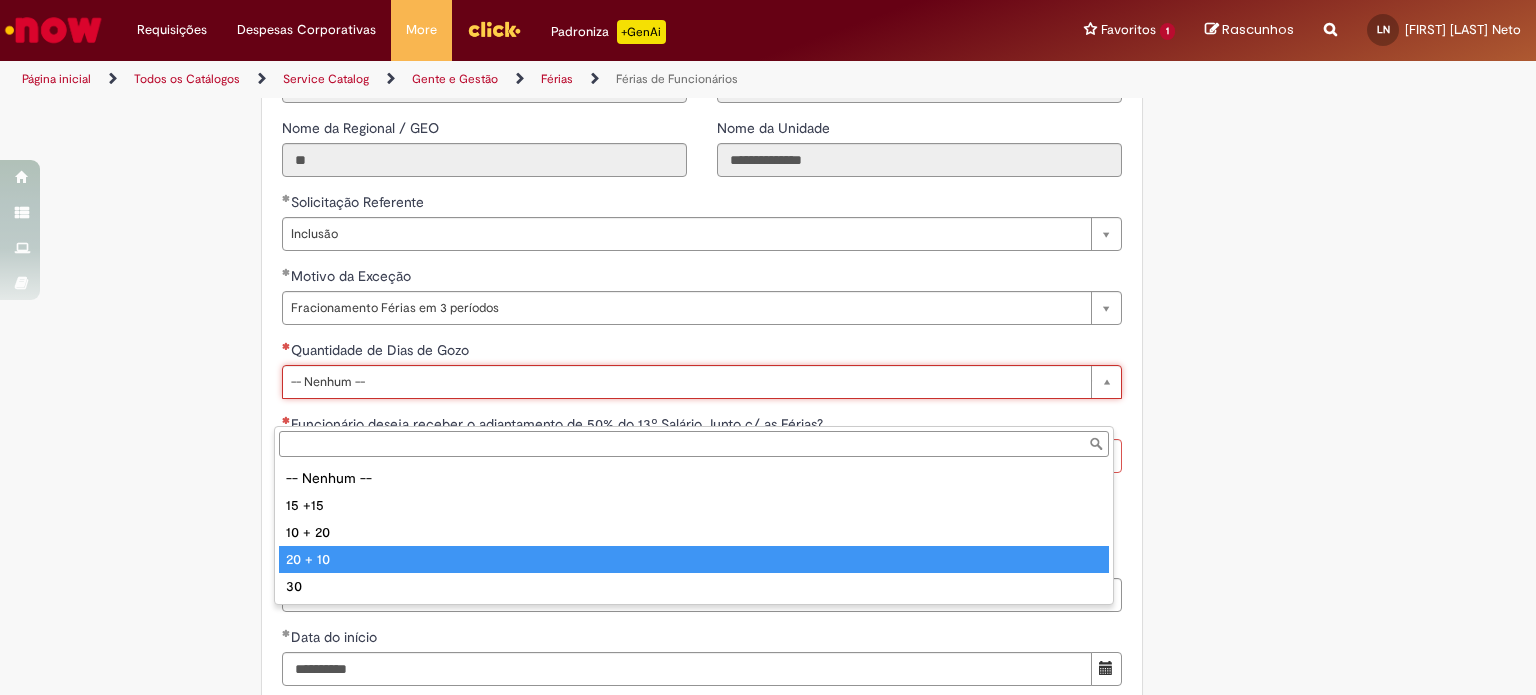 type on "*******" 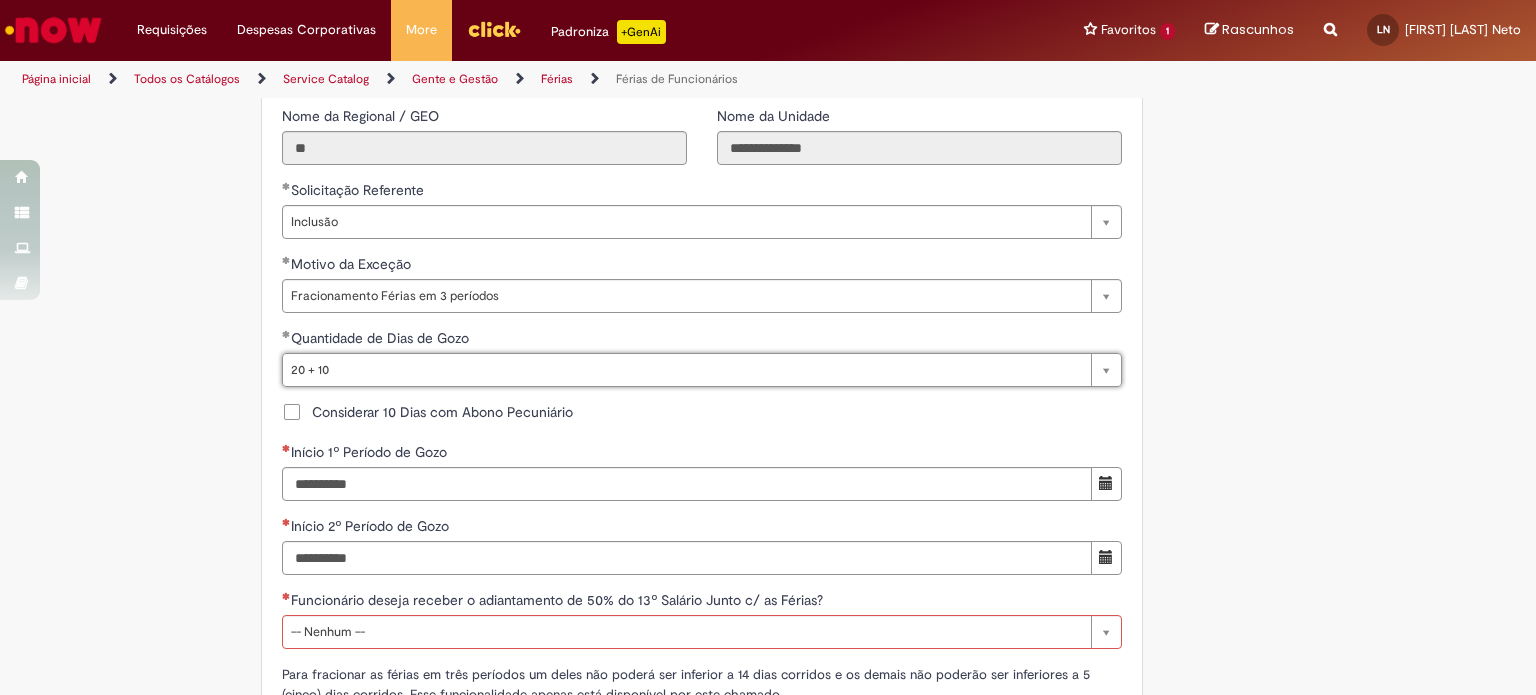 scroll, scrollTop: 1597, scrollLeft: 0, axis: vertical 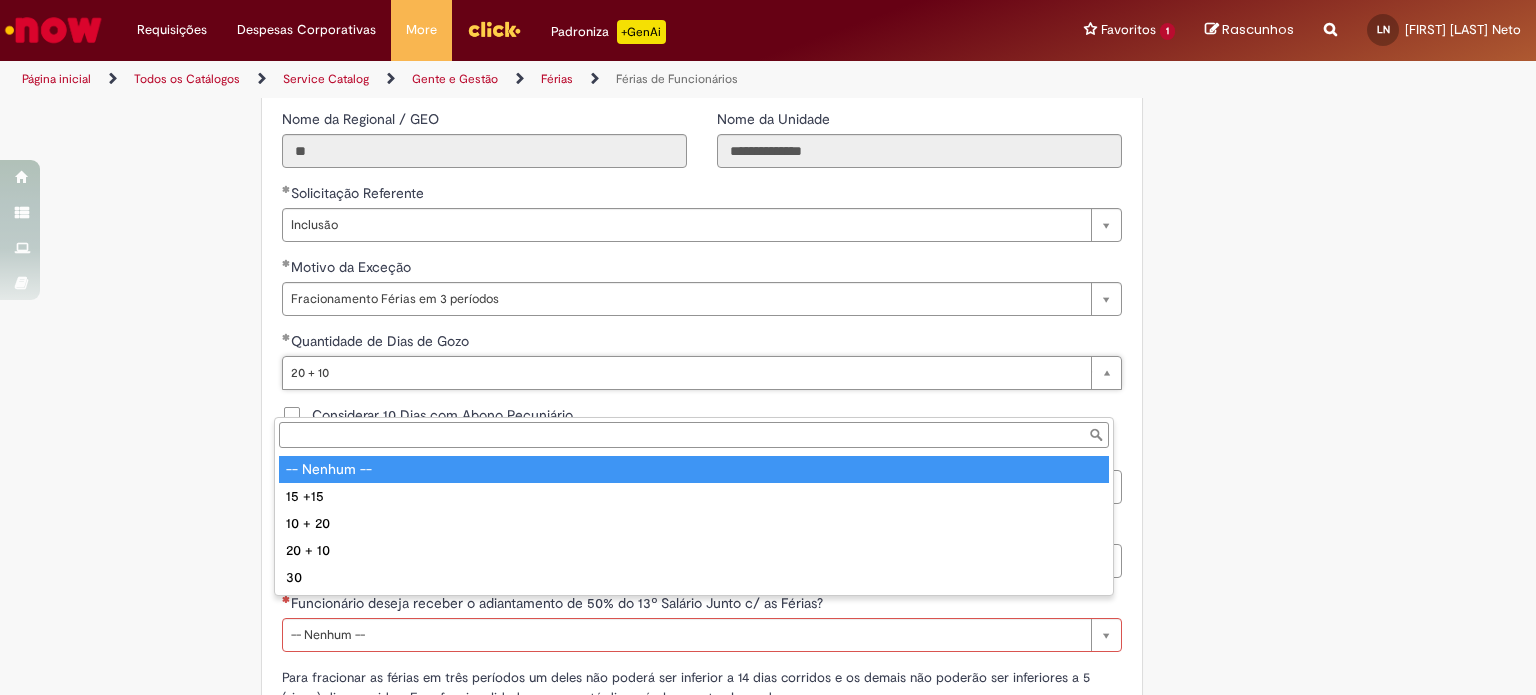 type on "**********" 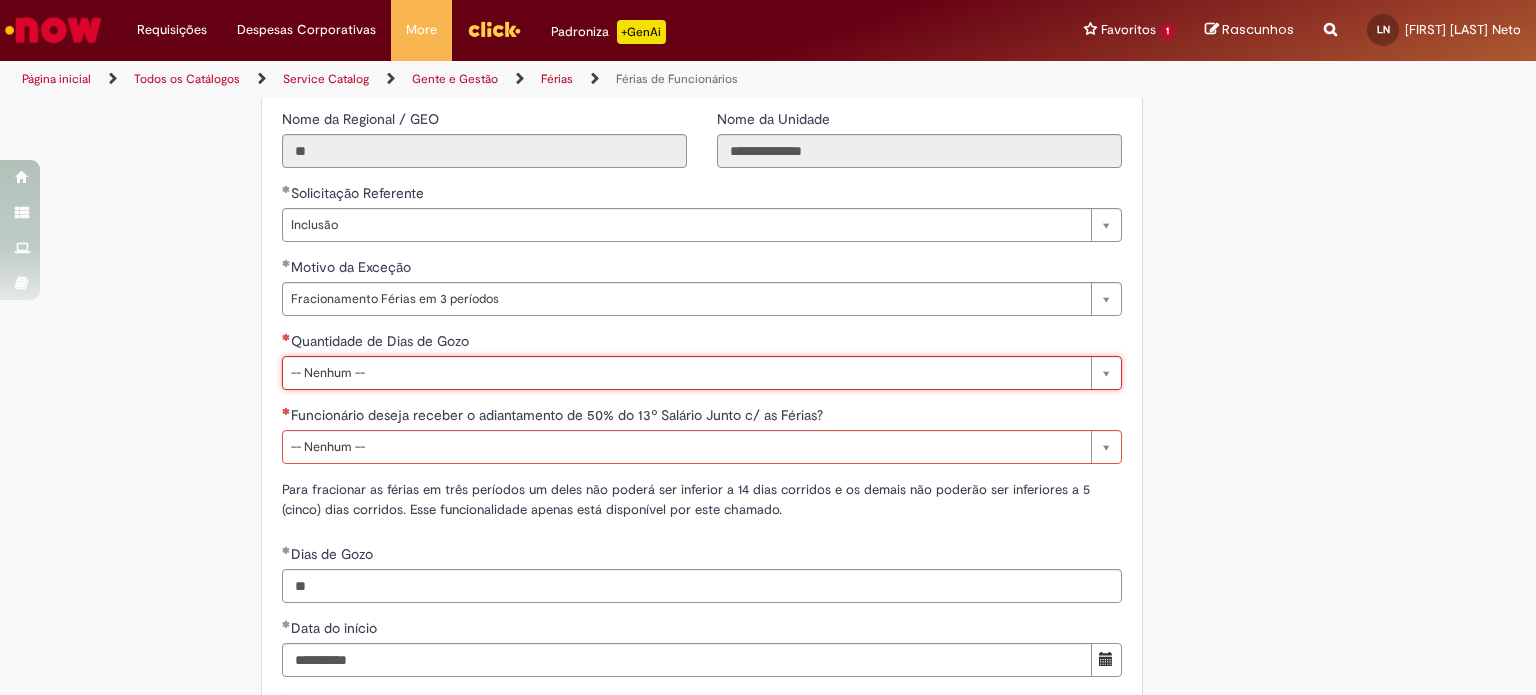 scroll, scrollTop: 0, scrollLeft: 42, axis: horizontal 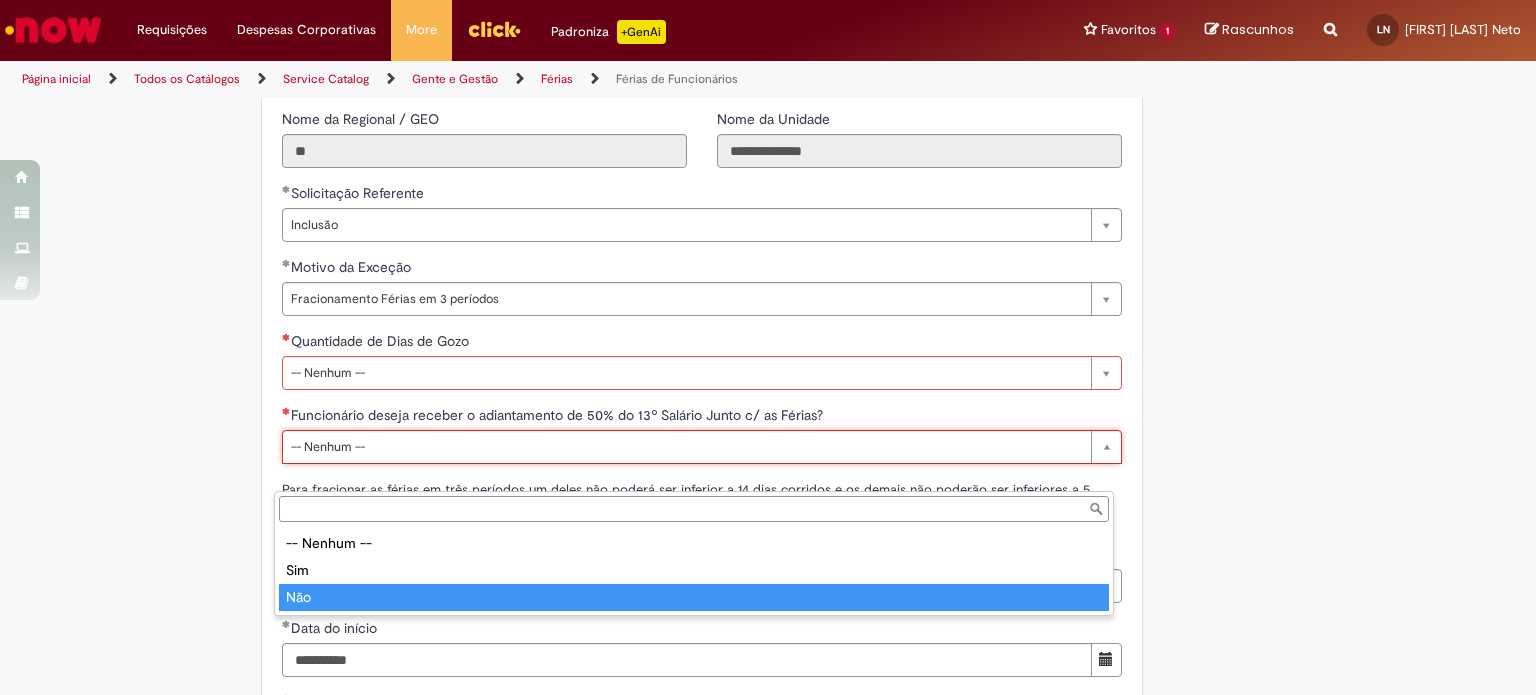 type on "***" 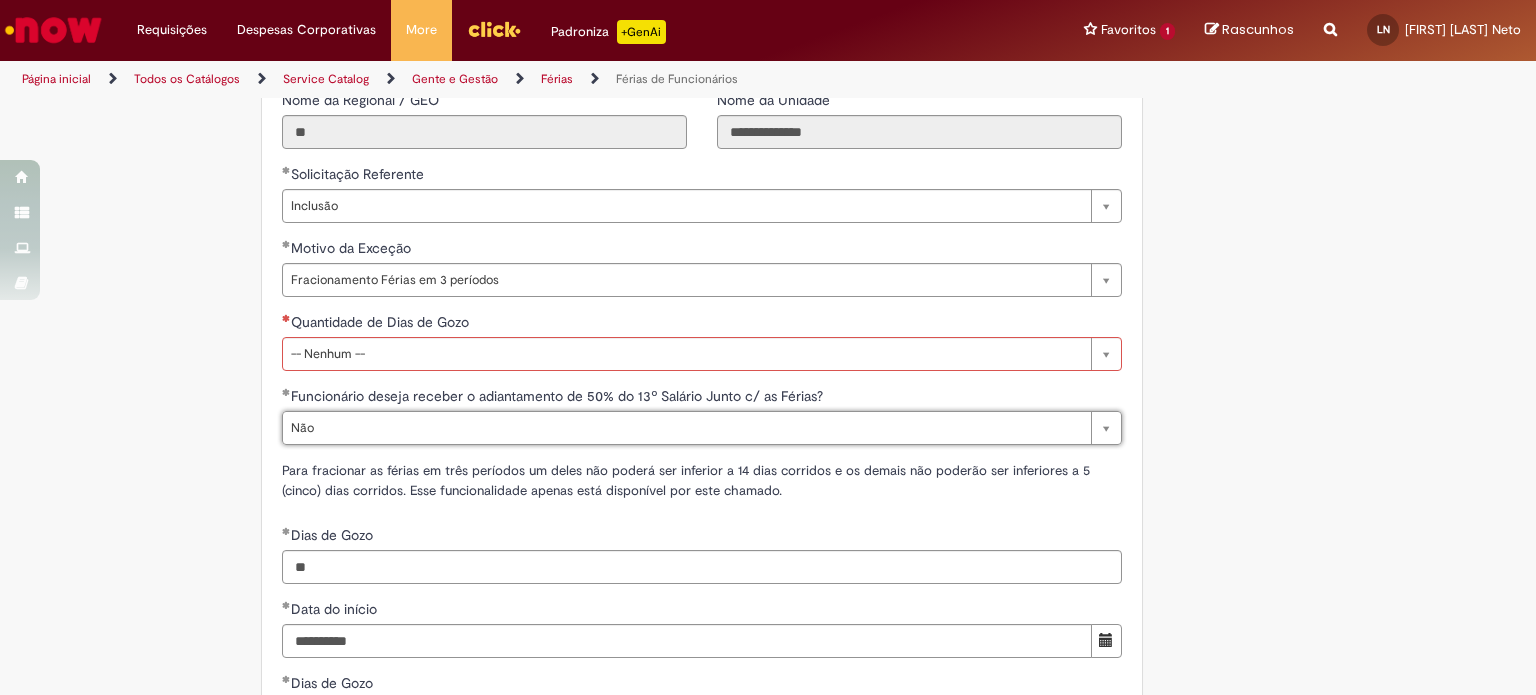 scroll, scrollTop: 1600, scrollLeft: 0, axis: vertical 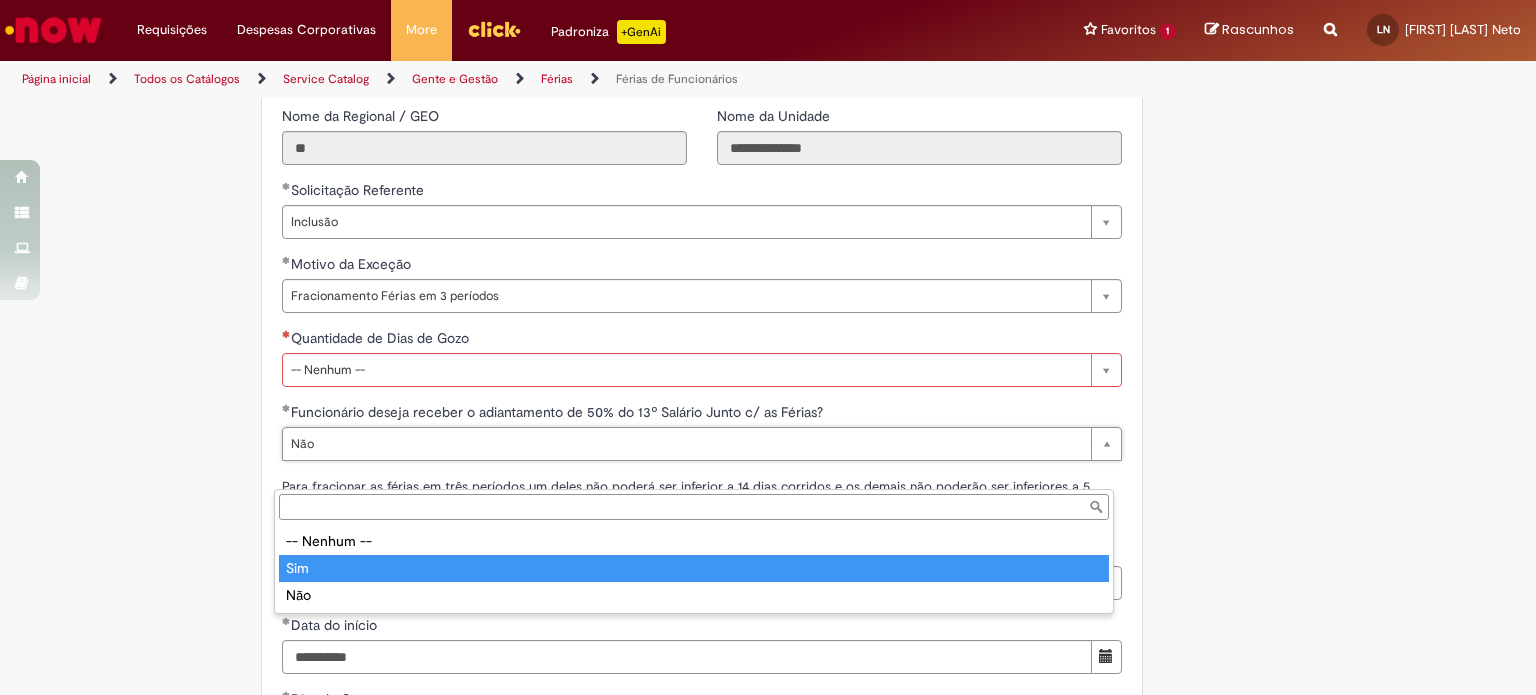 type on "***" 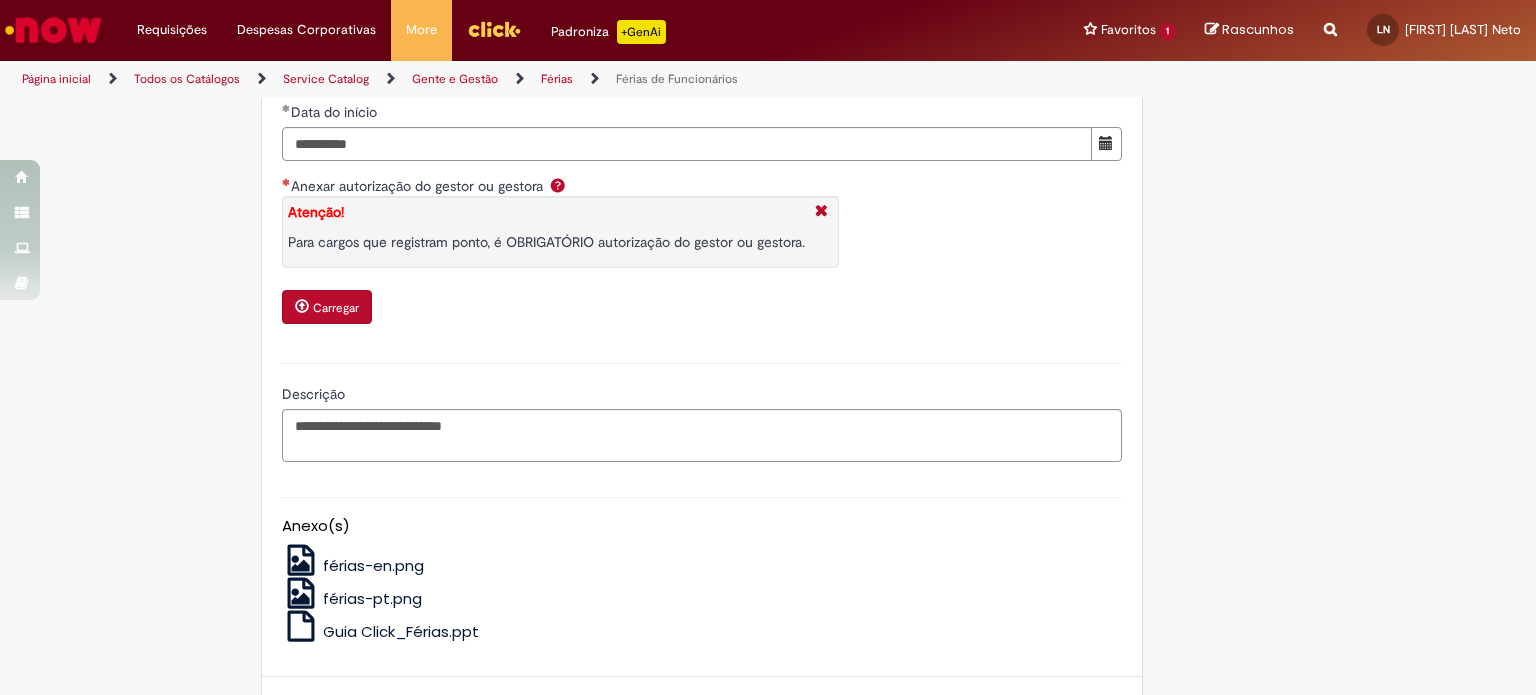 scroll, scrollTop: 2605, scrollLeft: 0, axis: vertical 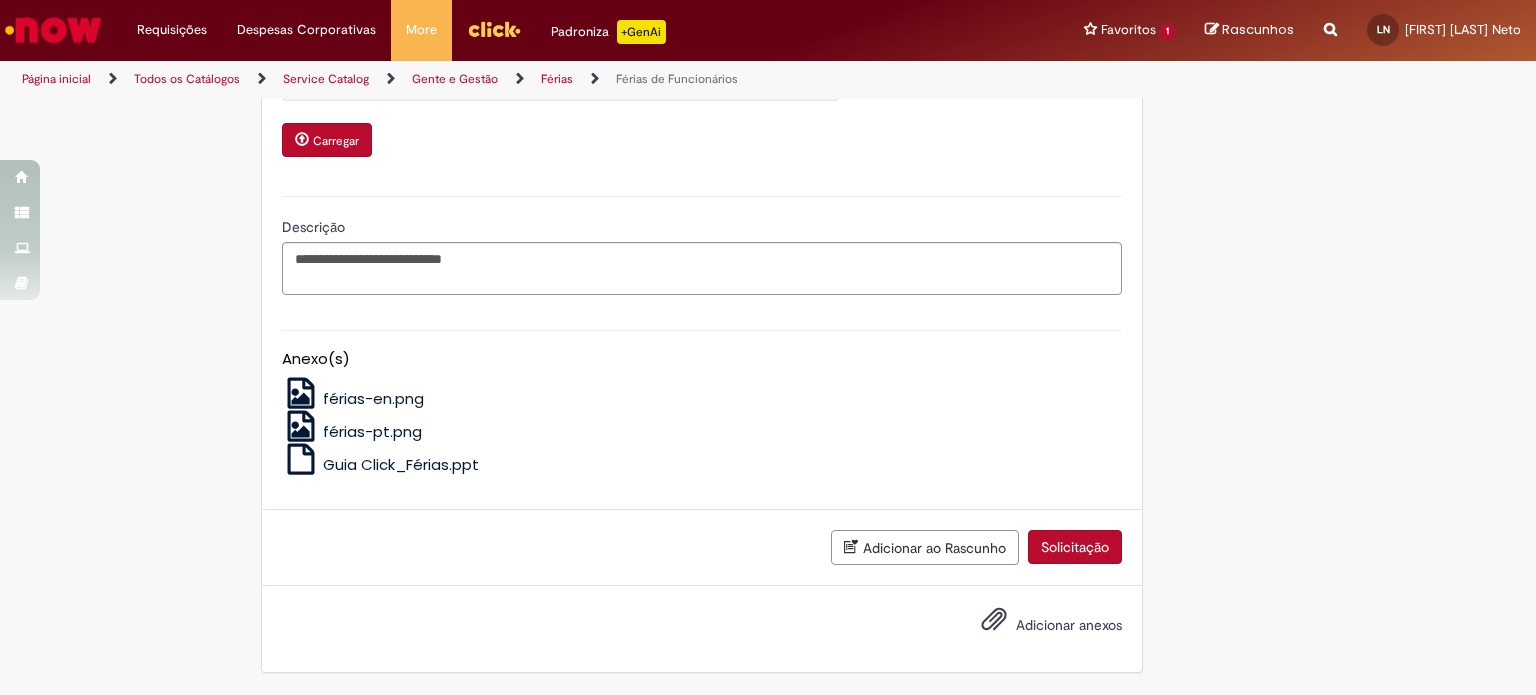 click on "Solicitação" at bounding box center (1075, 547) 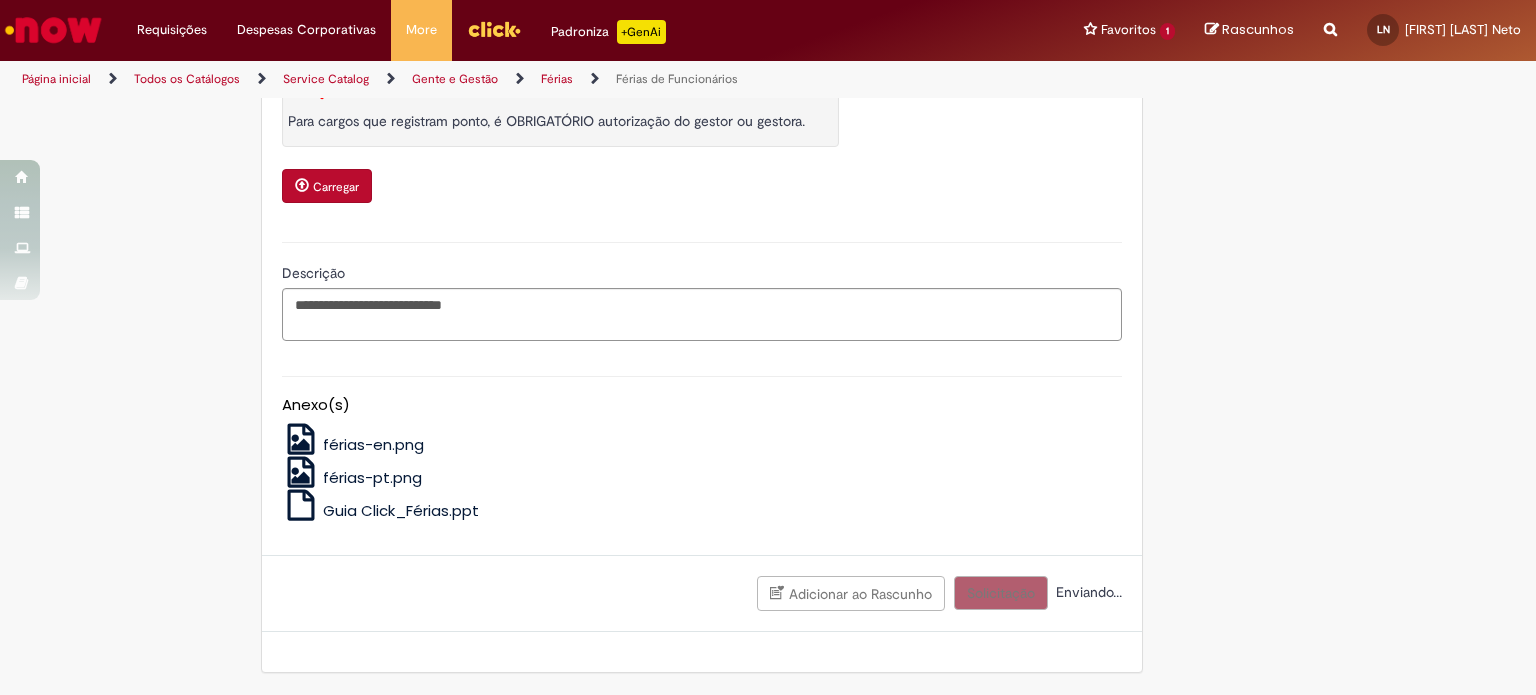 scroll, scrollTop: 1588, scrollLeft: 0, axis: vertical 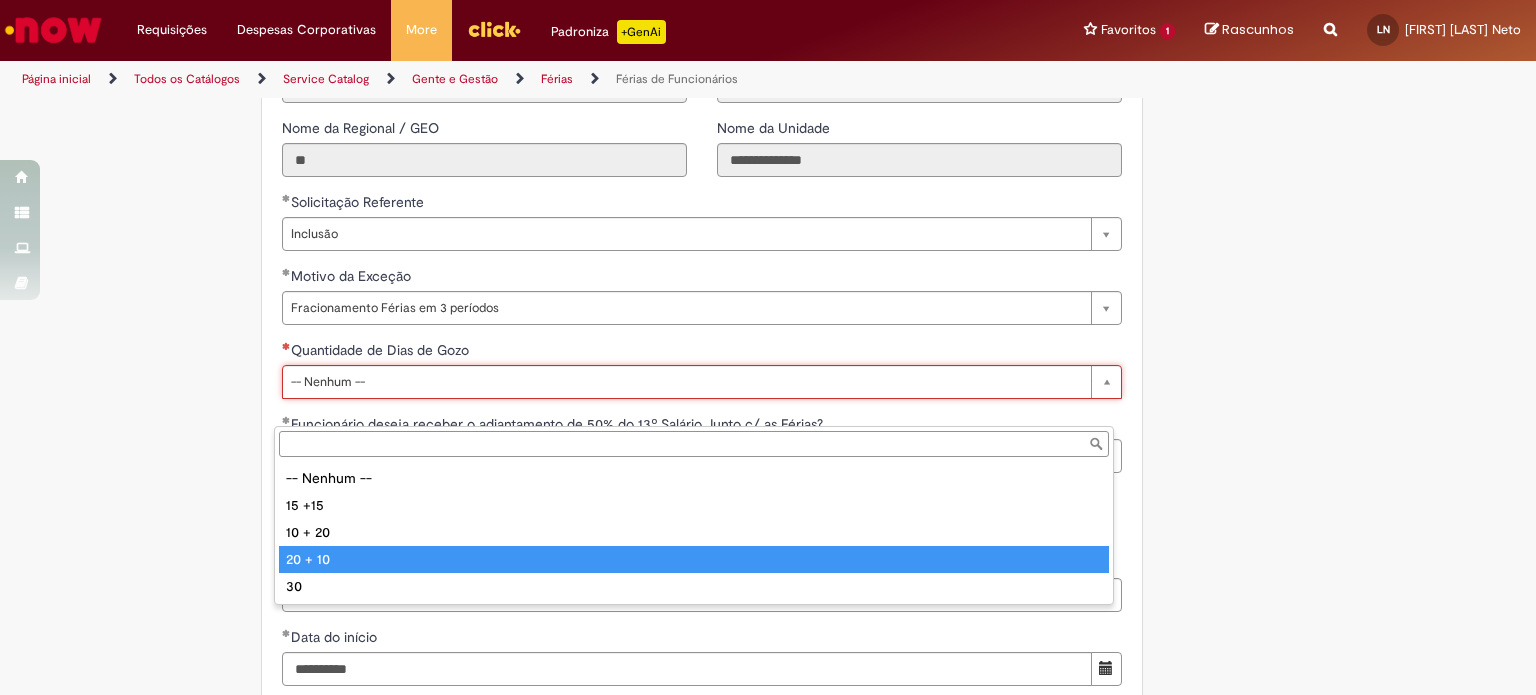type on "*******" 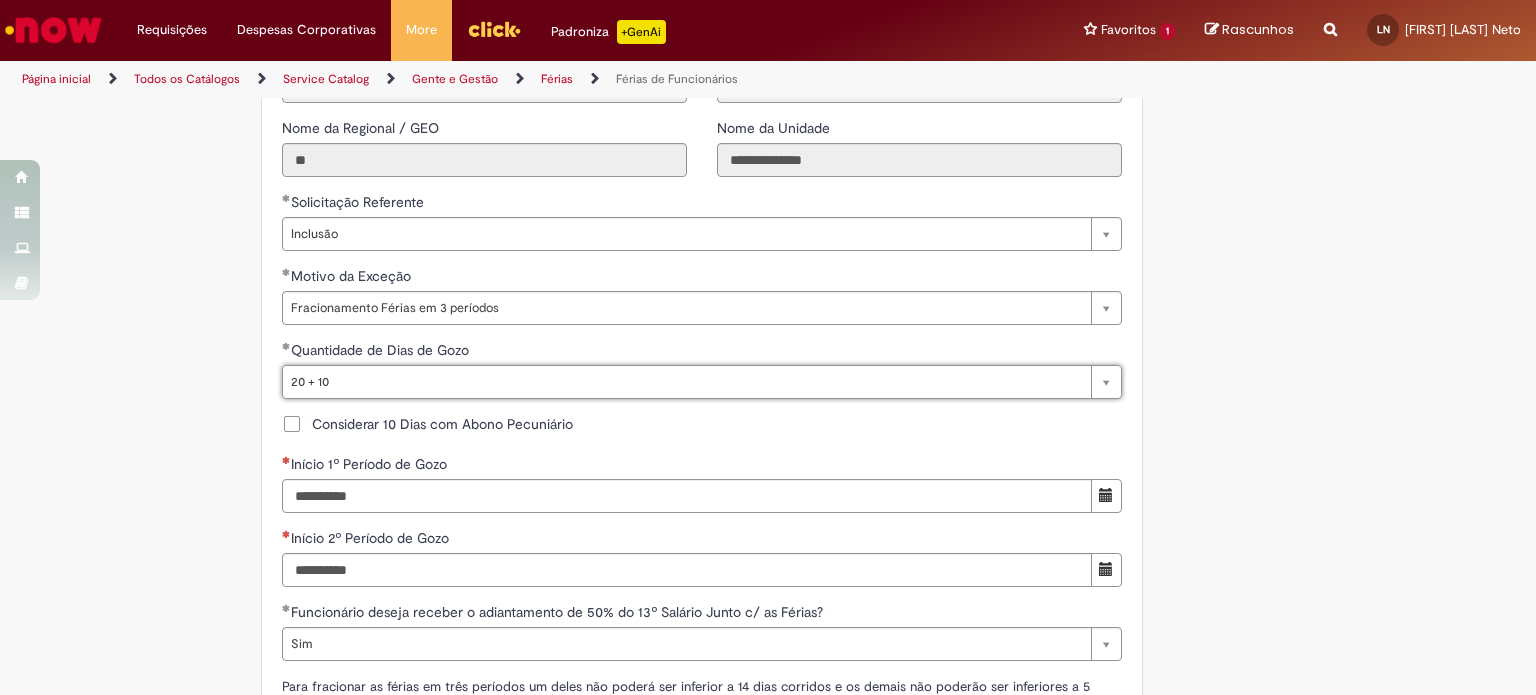 scroll, scrollTop: 0, scrollLeft: 43, axis: horizontal 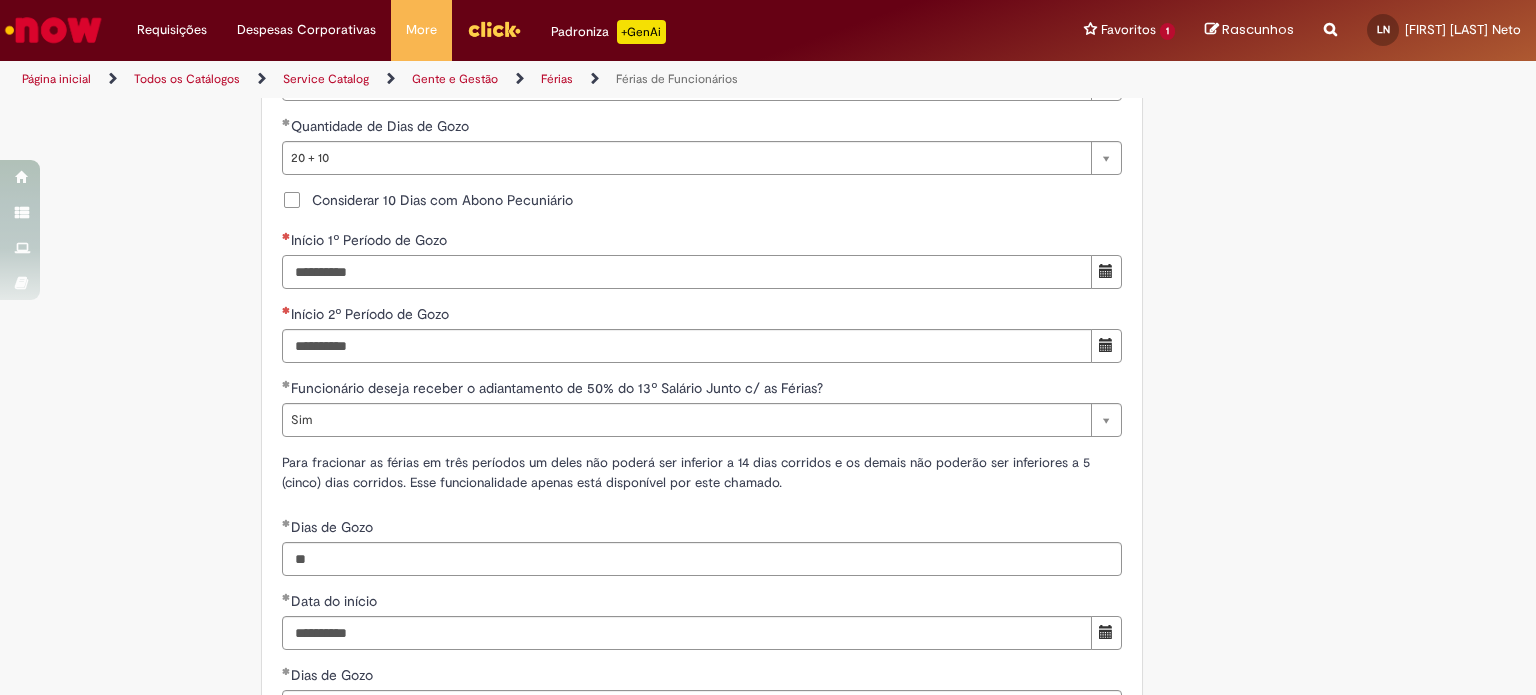 click on "Início 1º Período de Gozo" at bounding box center (687, 272) 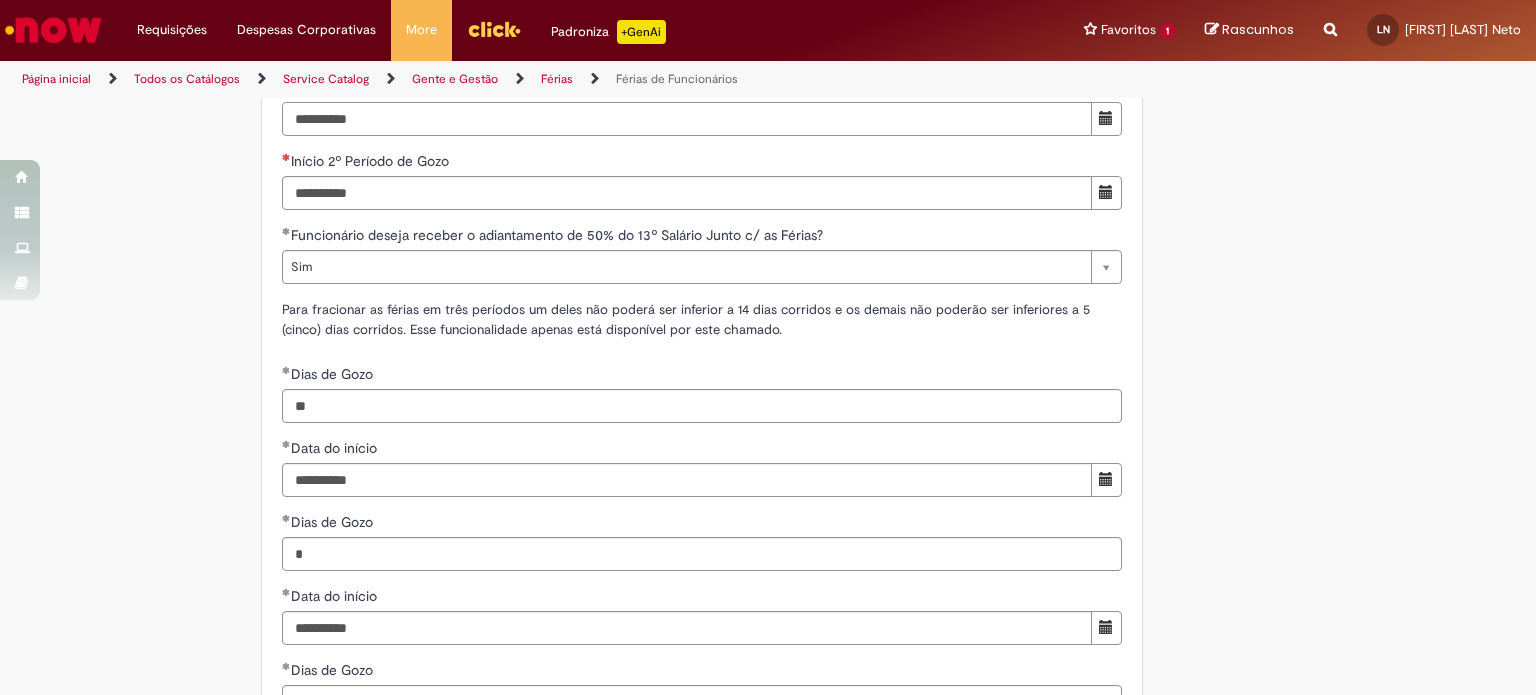 scroll, scrollTop: 1963, scrollLeft: 0, axis: vertical 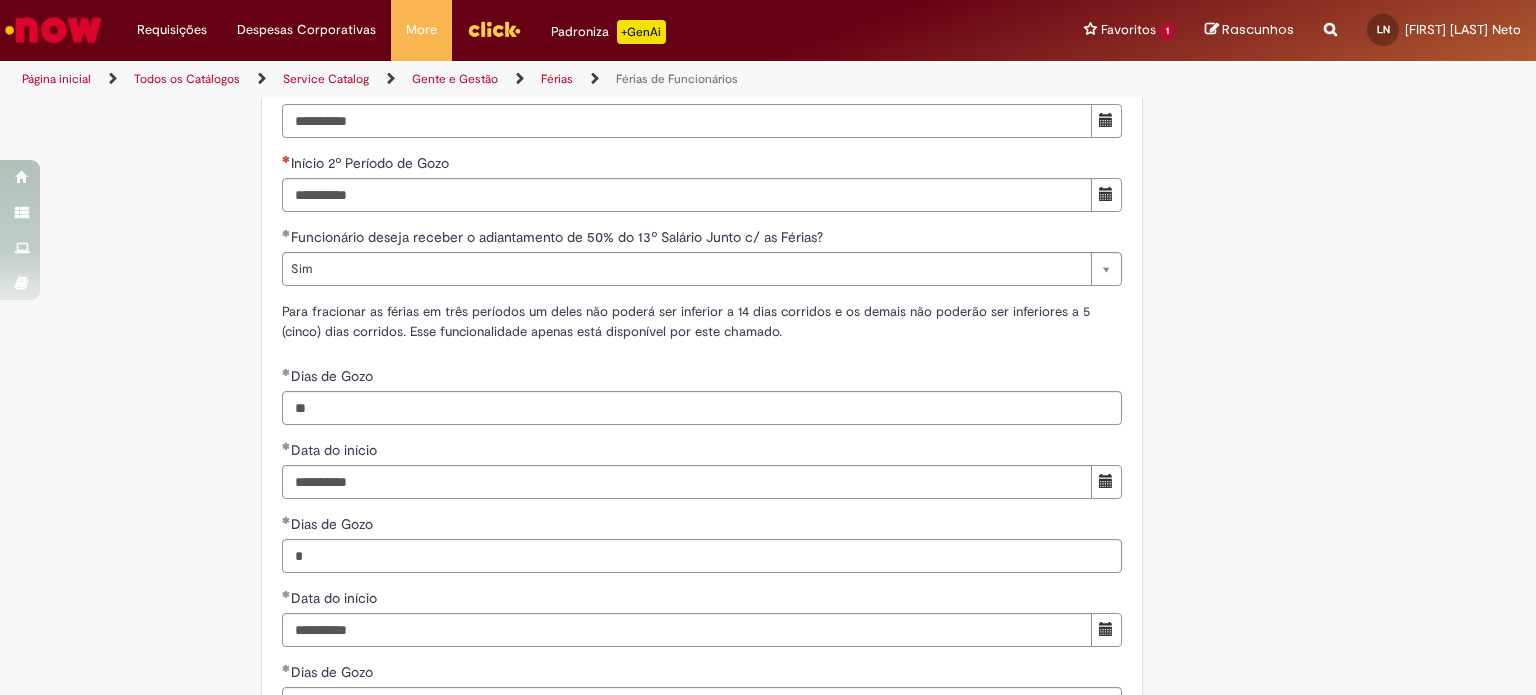 type on "**********" 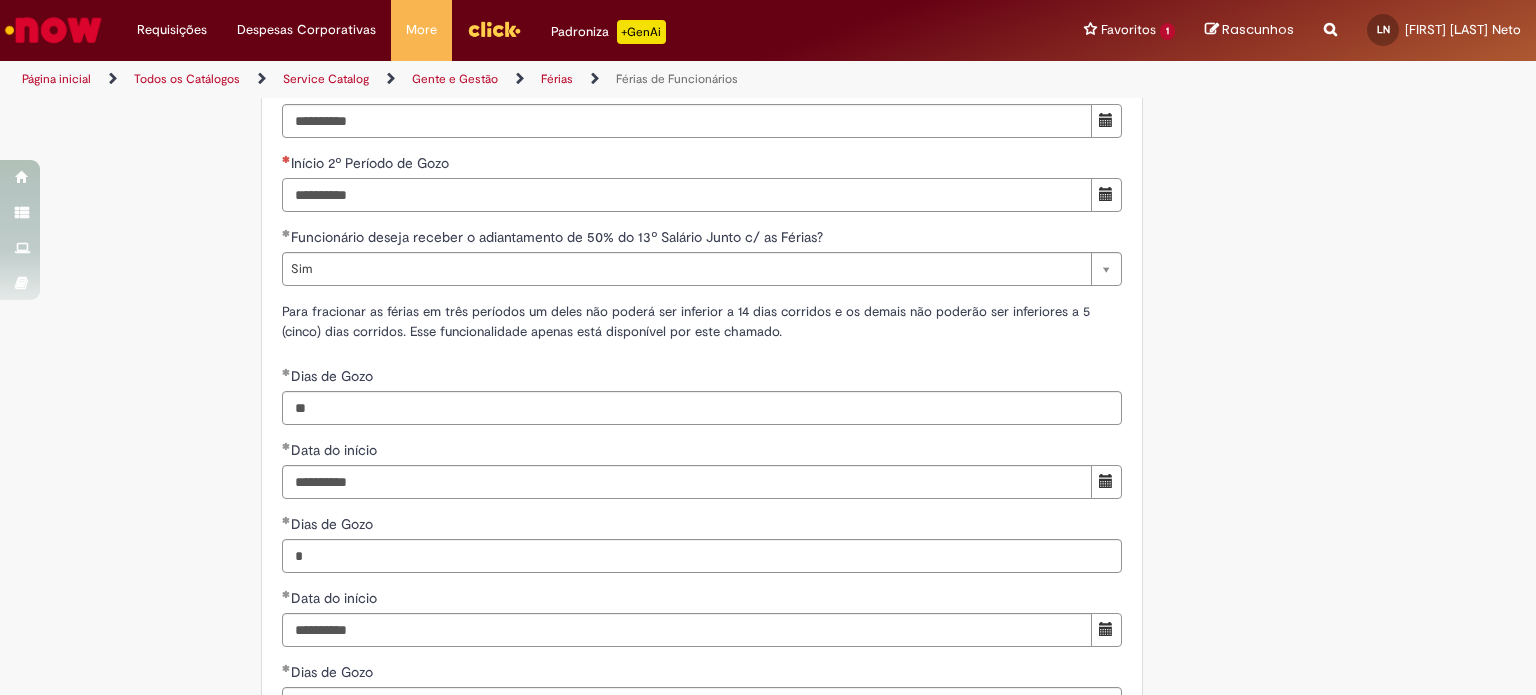 click on "Início 2º Período de Gozo" at bounding box center [687, 195] 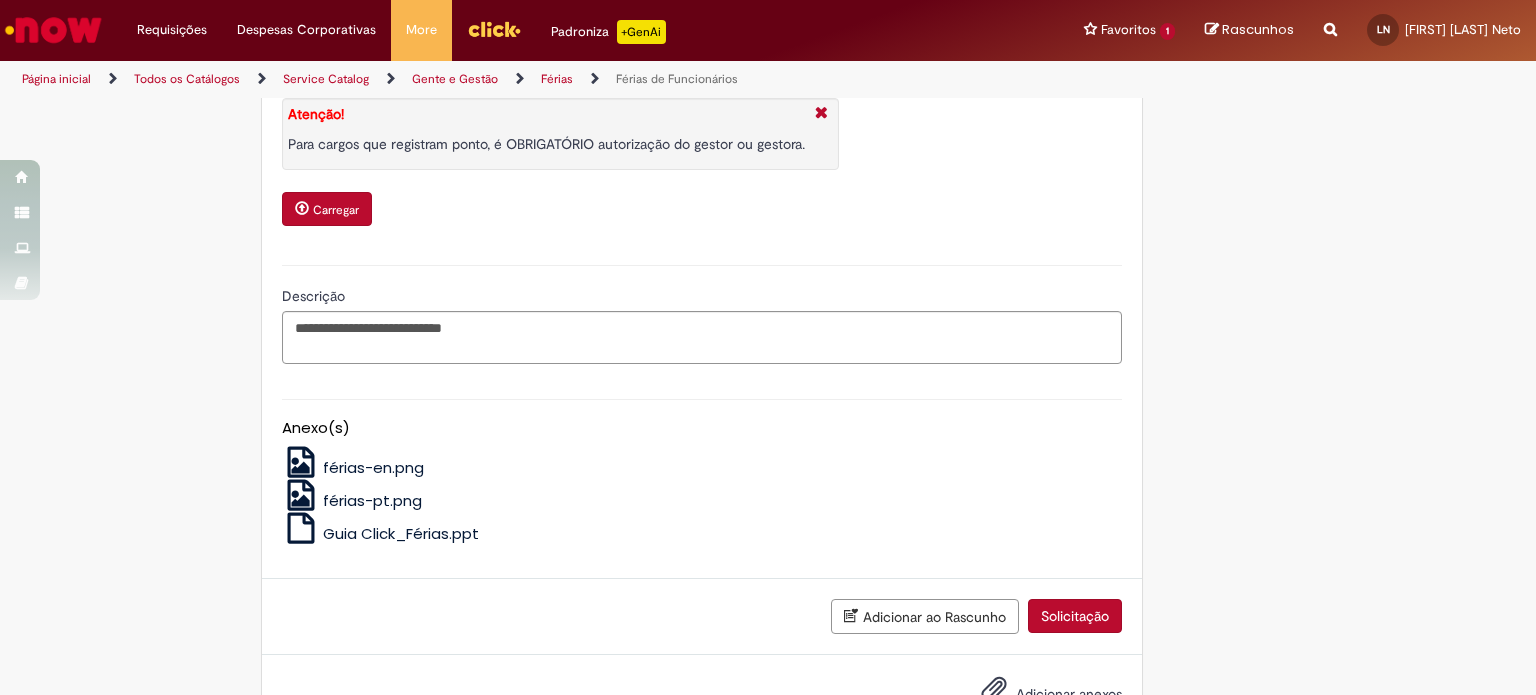 scroll, scrollTop: 2696, scrollLeft: 0, axis: vertical 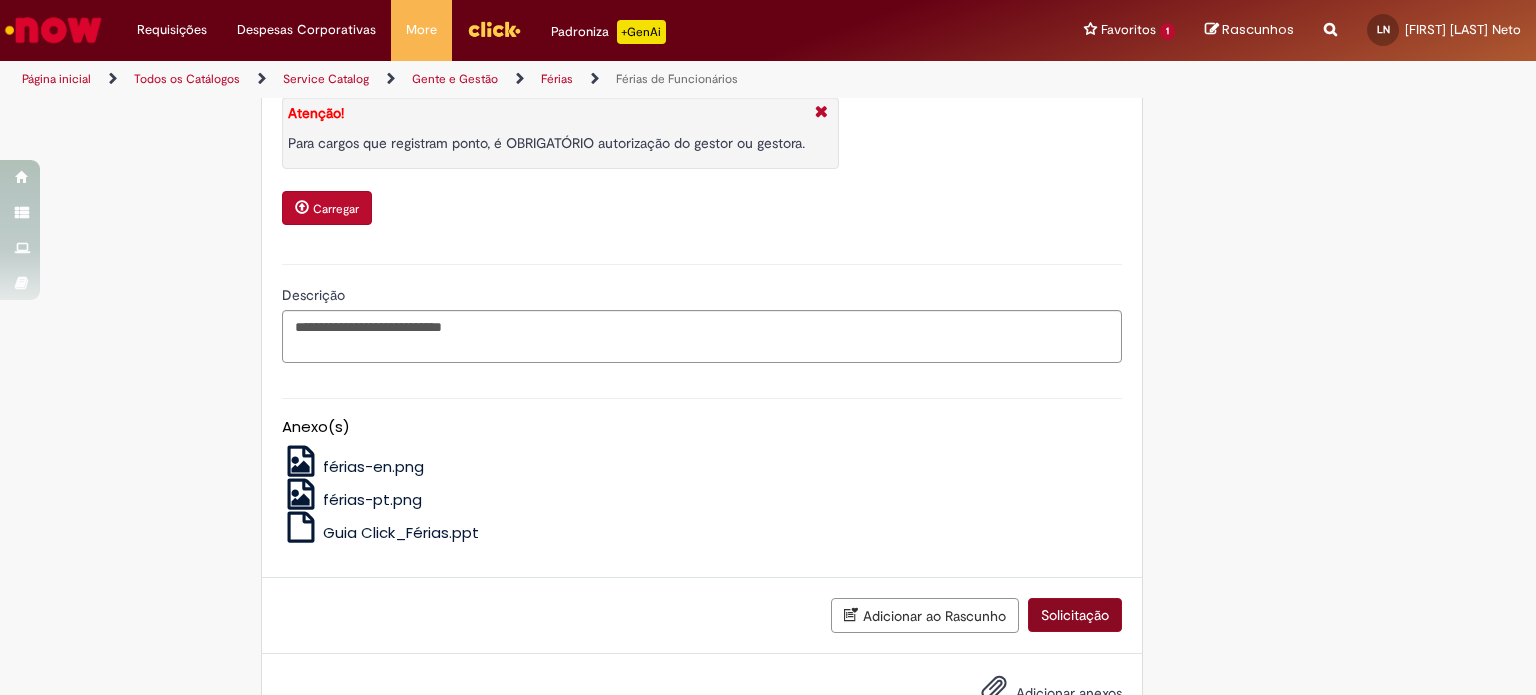 type on "**********" 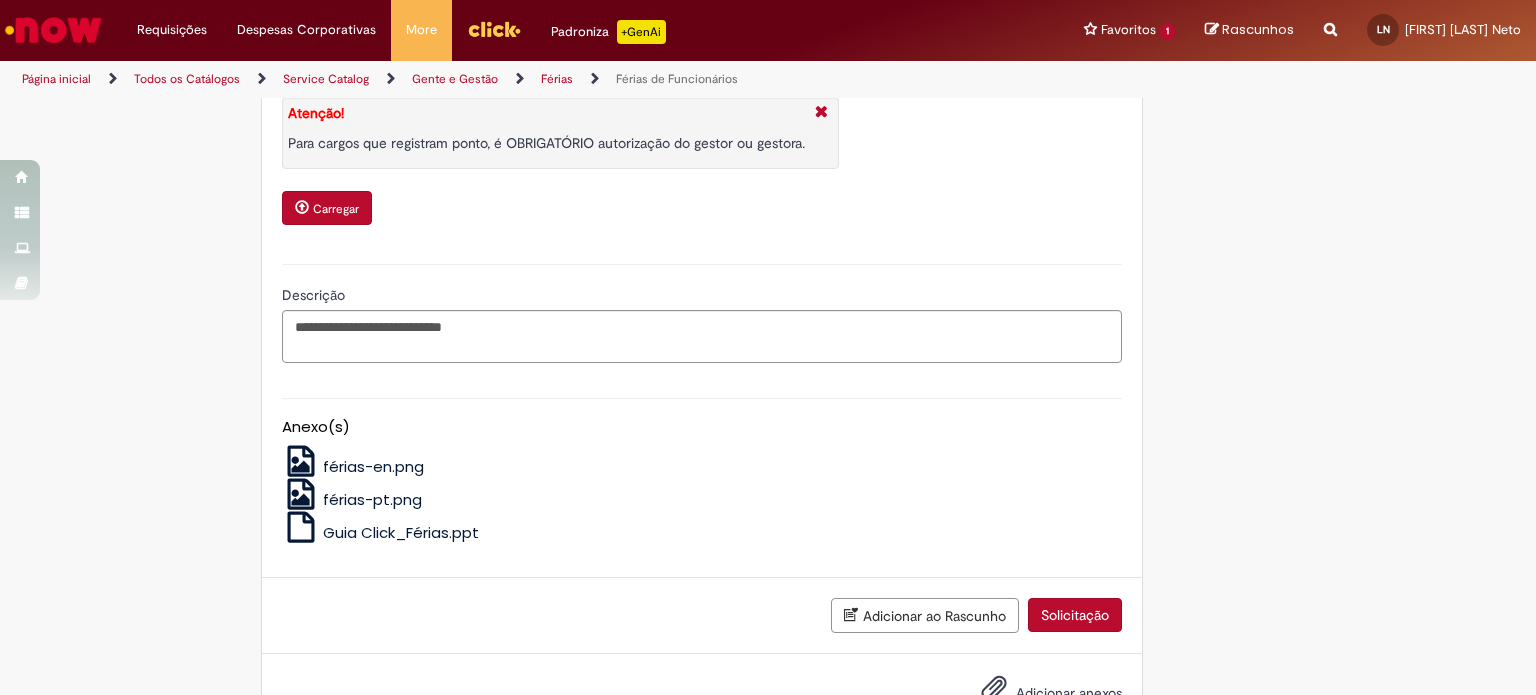 click on "Solicitação" at bounding box center (1075, 615) 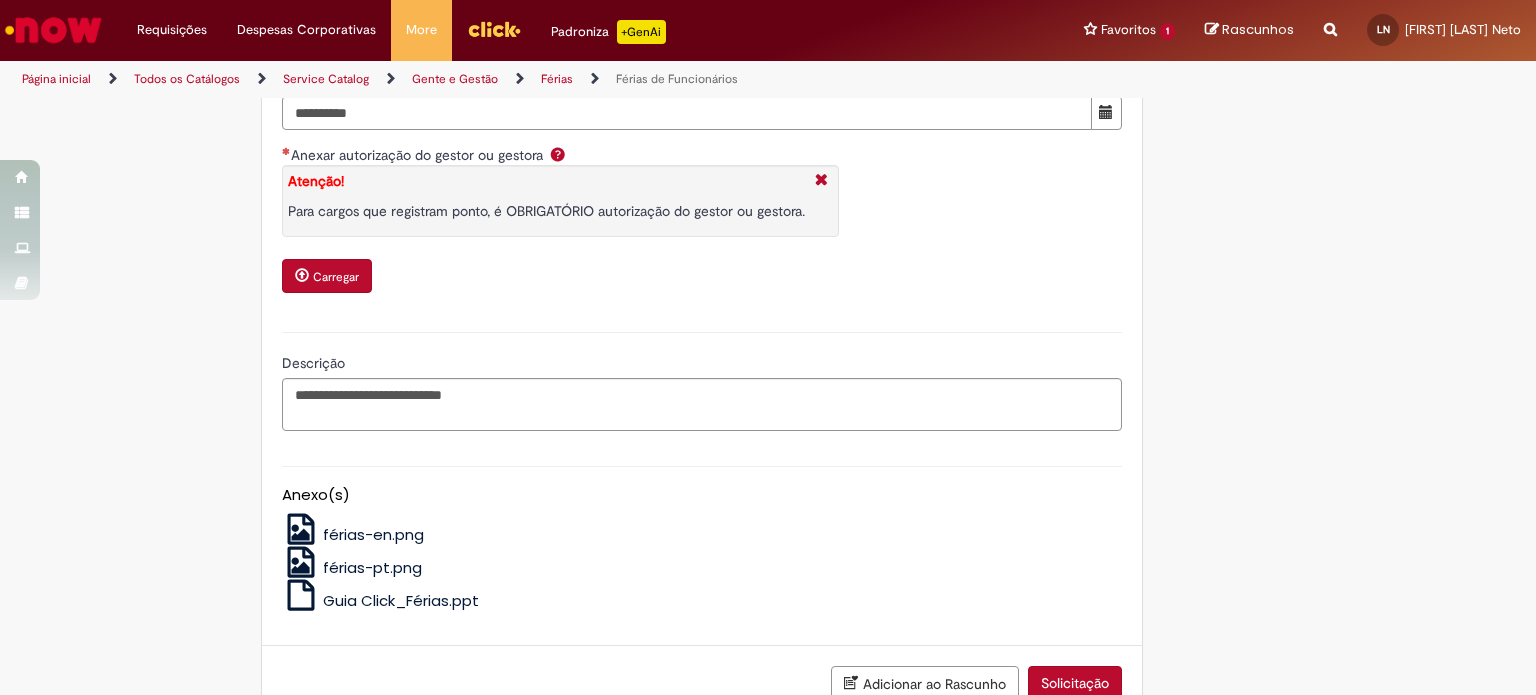 scroll, scrollTop: 2628, scrollLeft: 0, axis: vertical 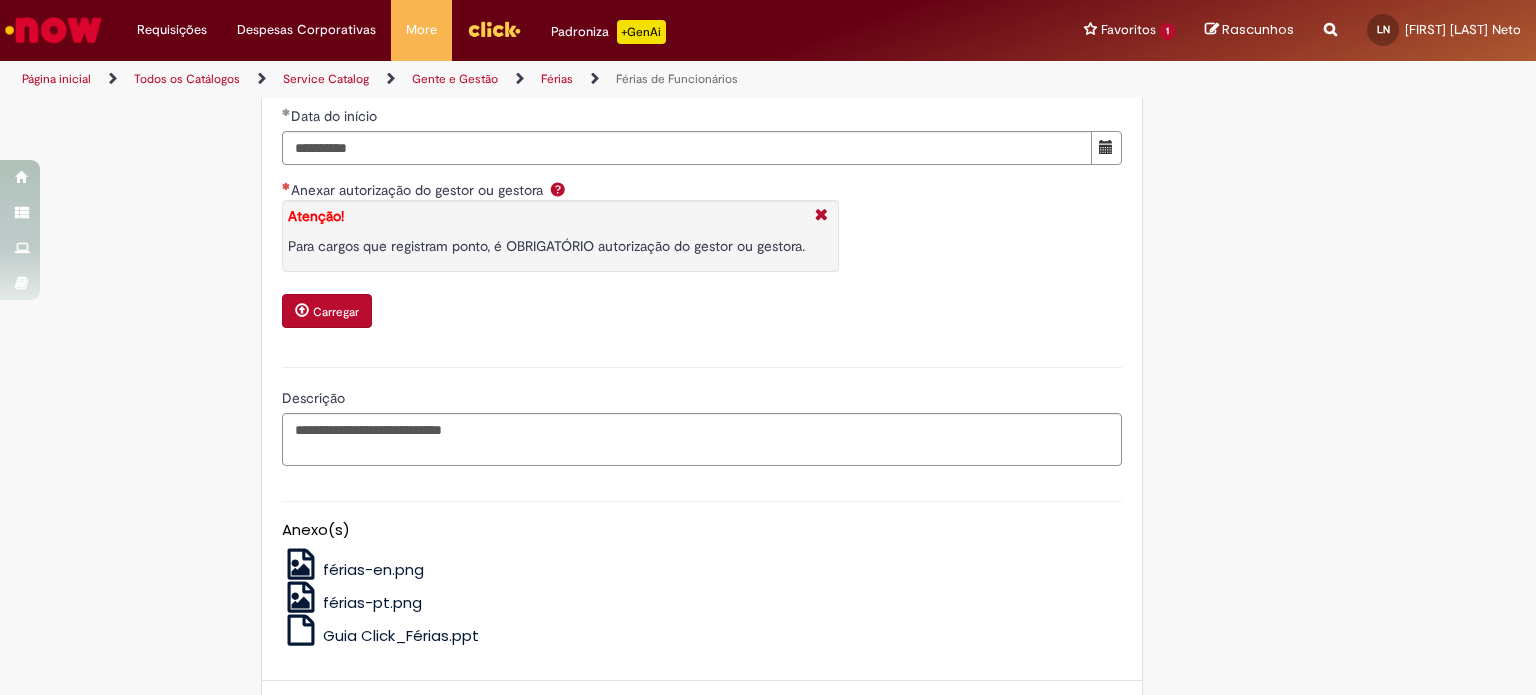 click on "Carregar" at bounding box center [336, 312] 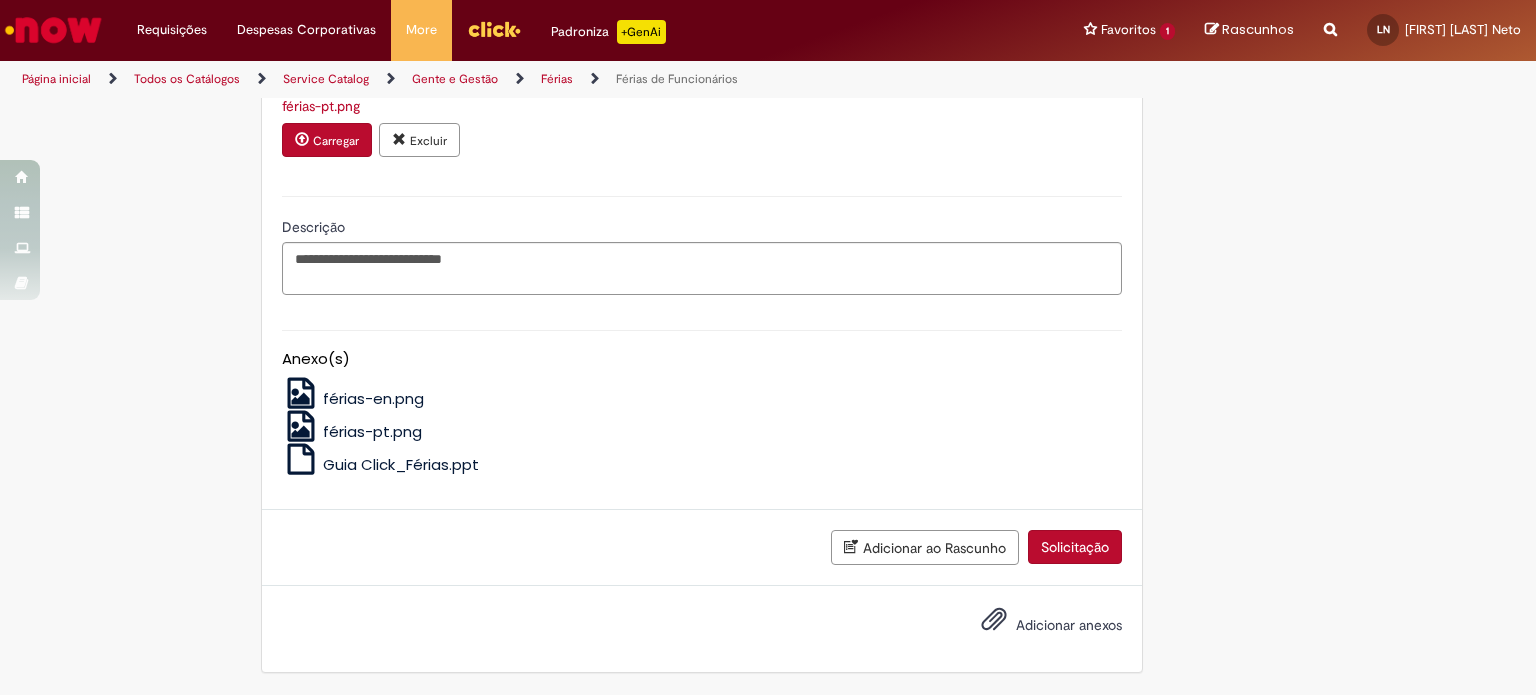scroll, scrollTop: 2812, scrollLeft: 0, axis: vertical 